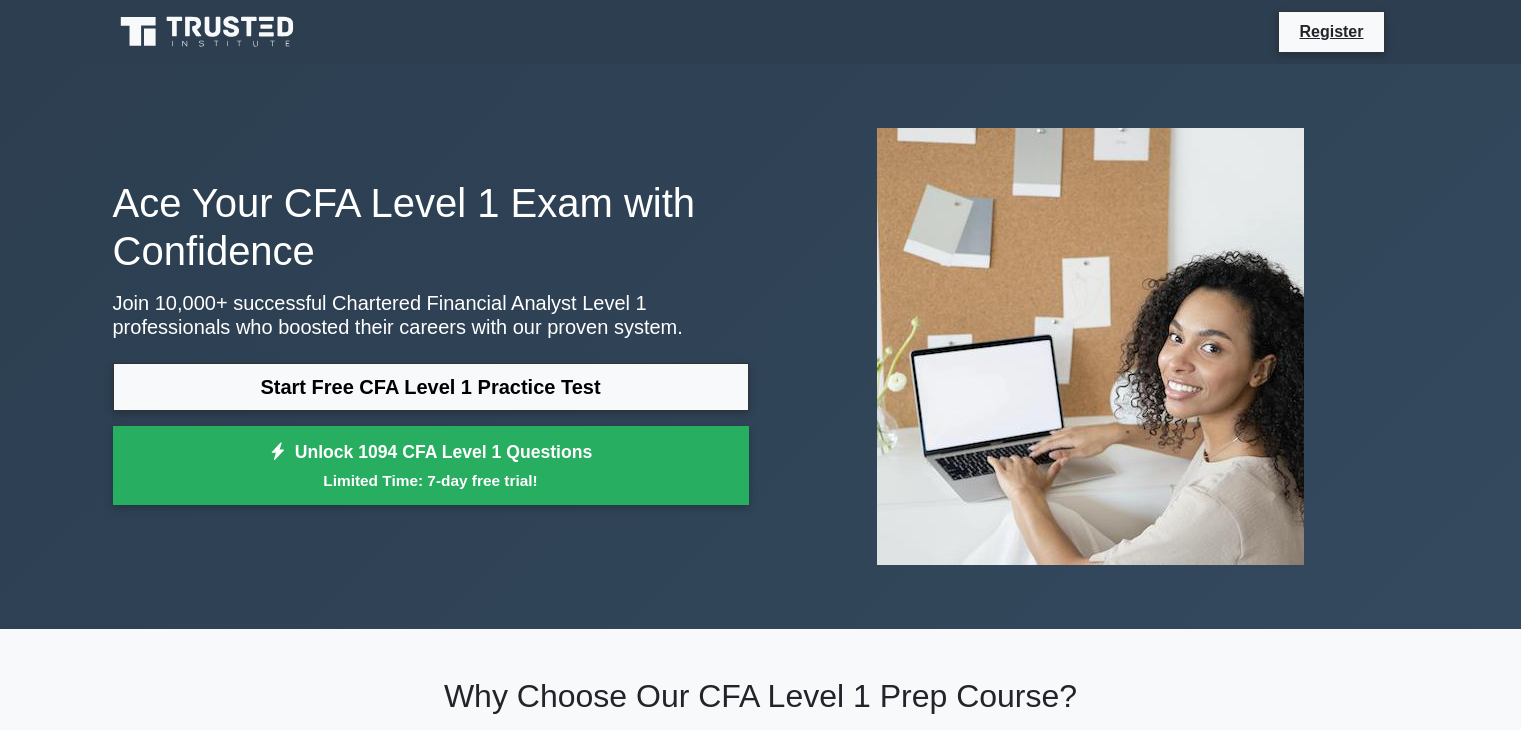 scroll, scrollTop: 0, scrollLeft: 0, axis: both 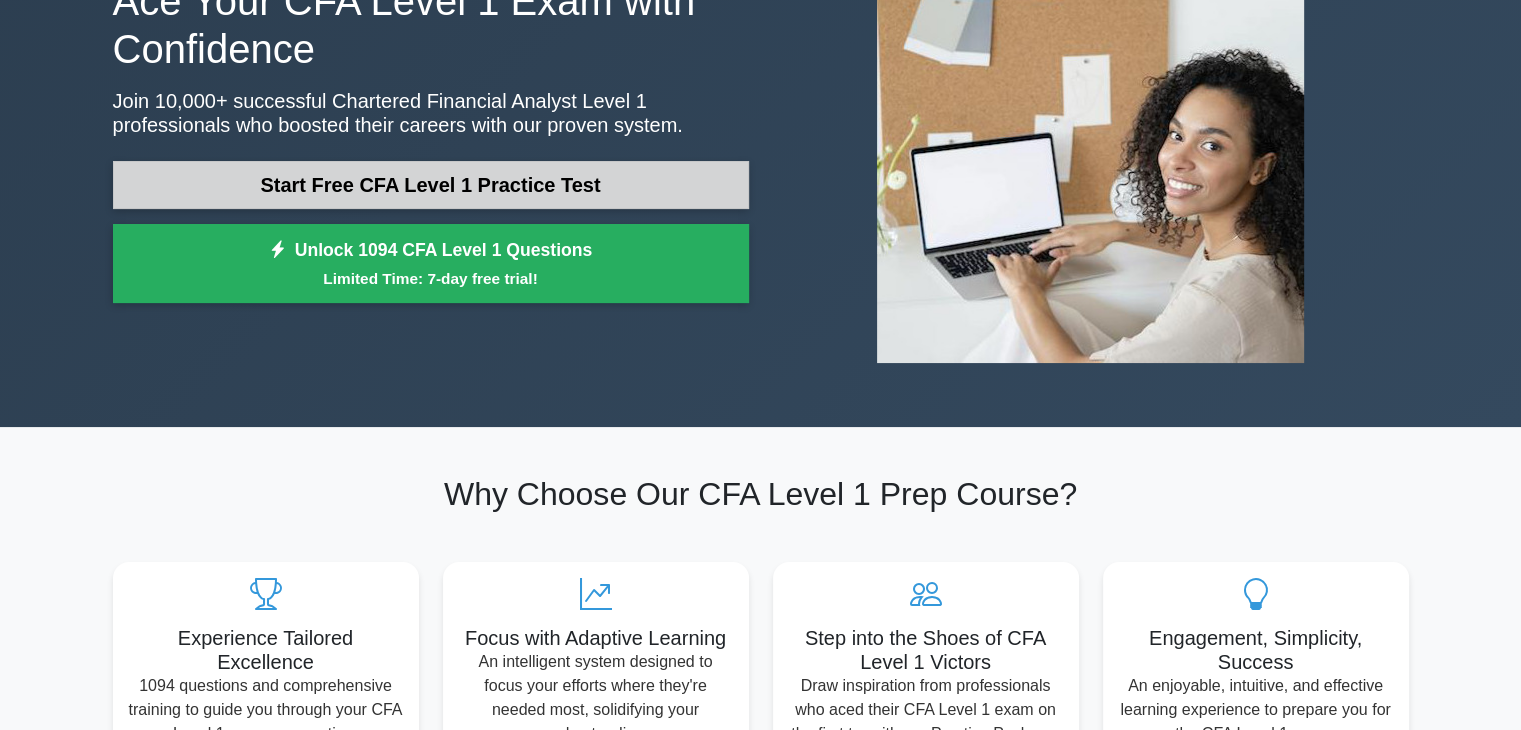 click on "Start Free CFA Level 1 Practice Test" at bounding box center [431, 185] 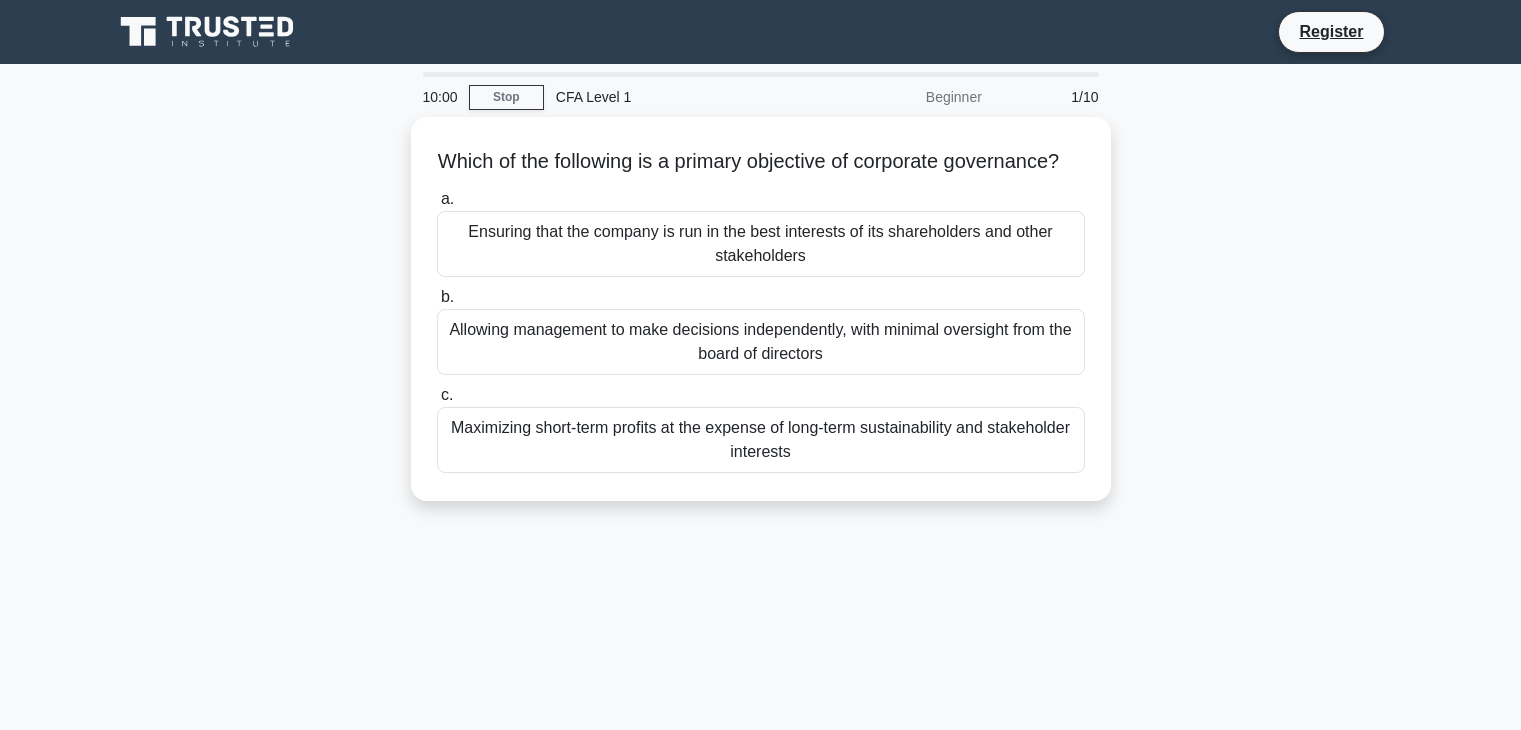 scroll, scrollTop: 0, scrollLeft: 0, axis: both 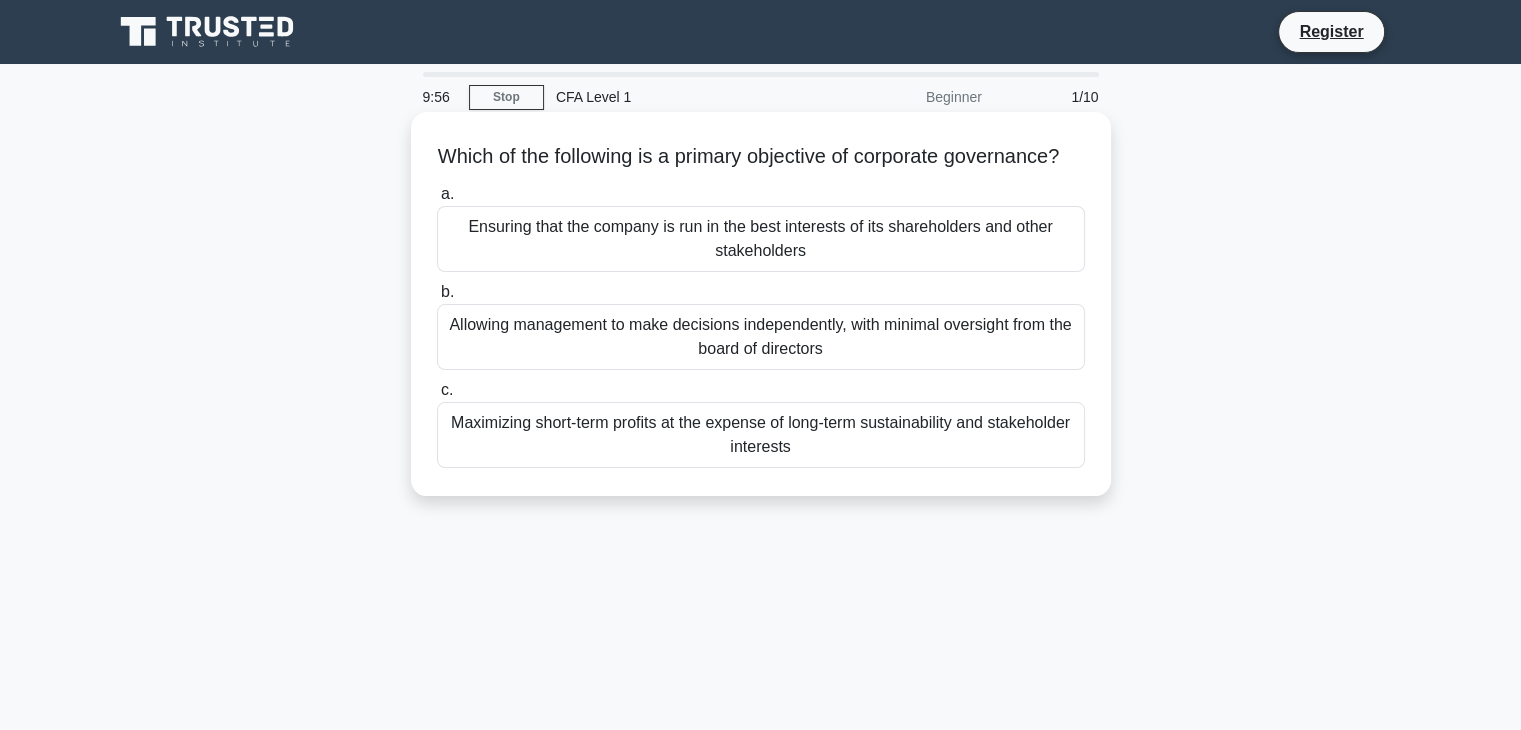 click on "Allowing management to make decisions independently, with minimal oversight from the board of directors" at bounding box center (761, 337) 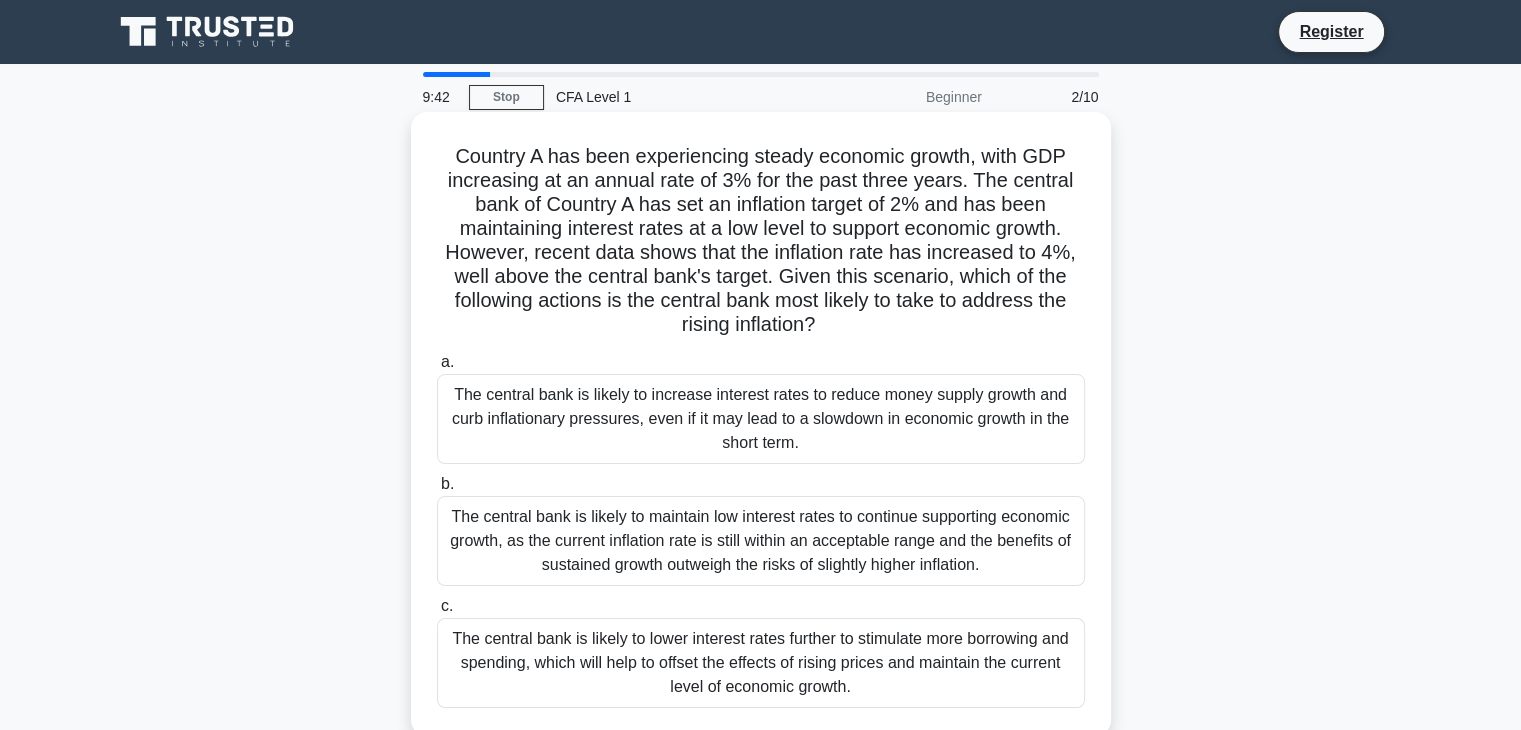 scroll, scrollTop: 164, scrollLeft: 0, axis: vertical 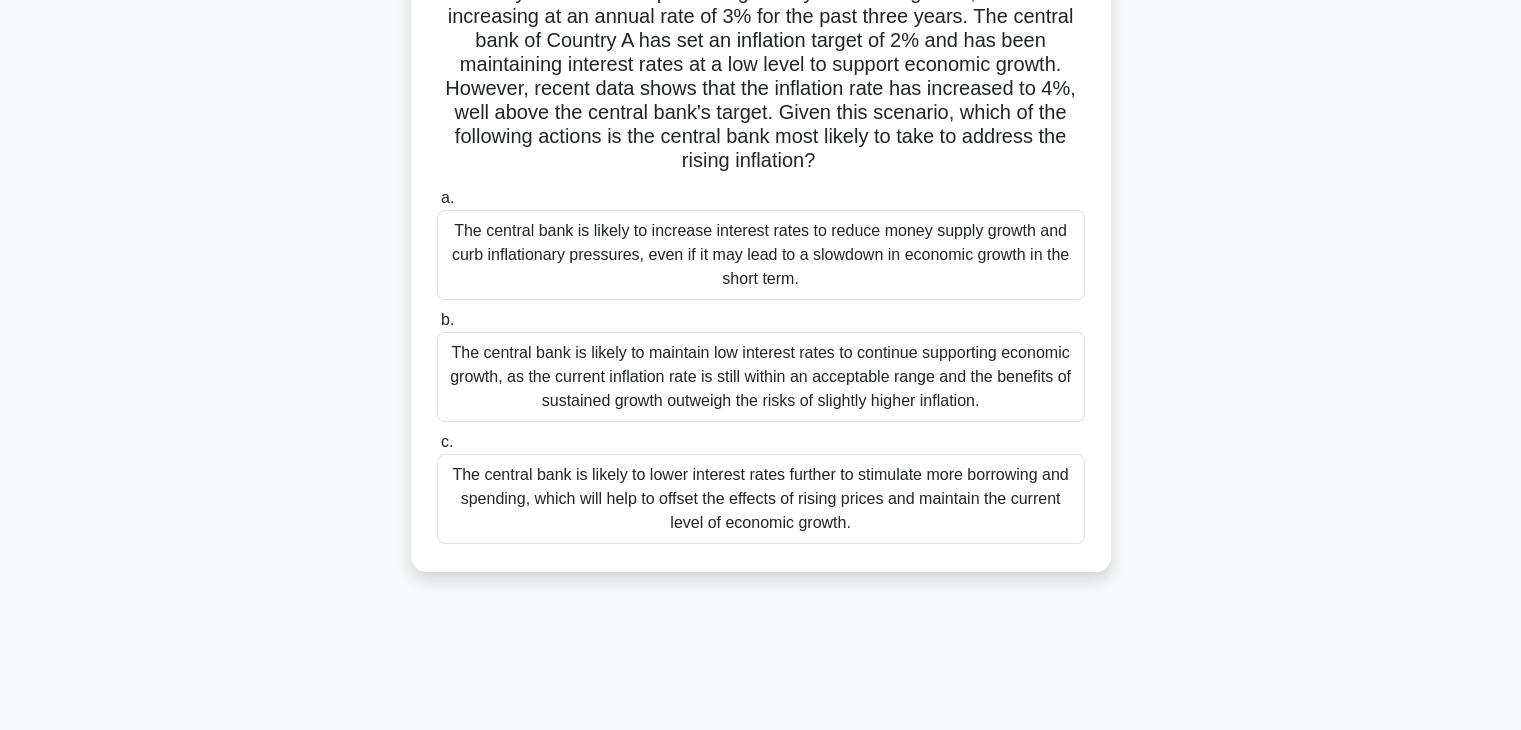 click on "The central bank is likely to lower interest rates further to stimulate more borrowing and spending, which will help to offset the effects of rising prices and maintain the current level of economic growth." at bounding box center (761, 499) 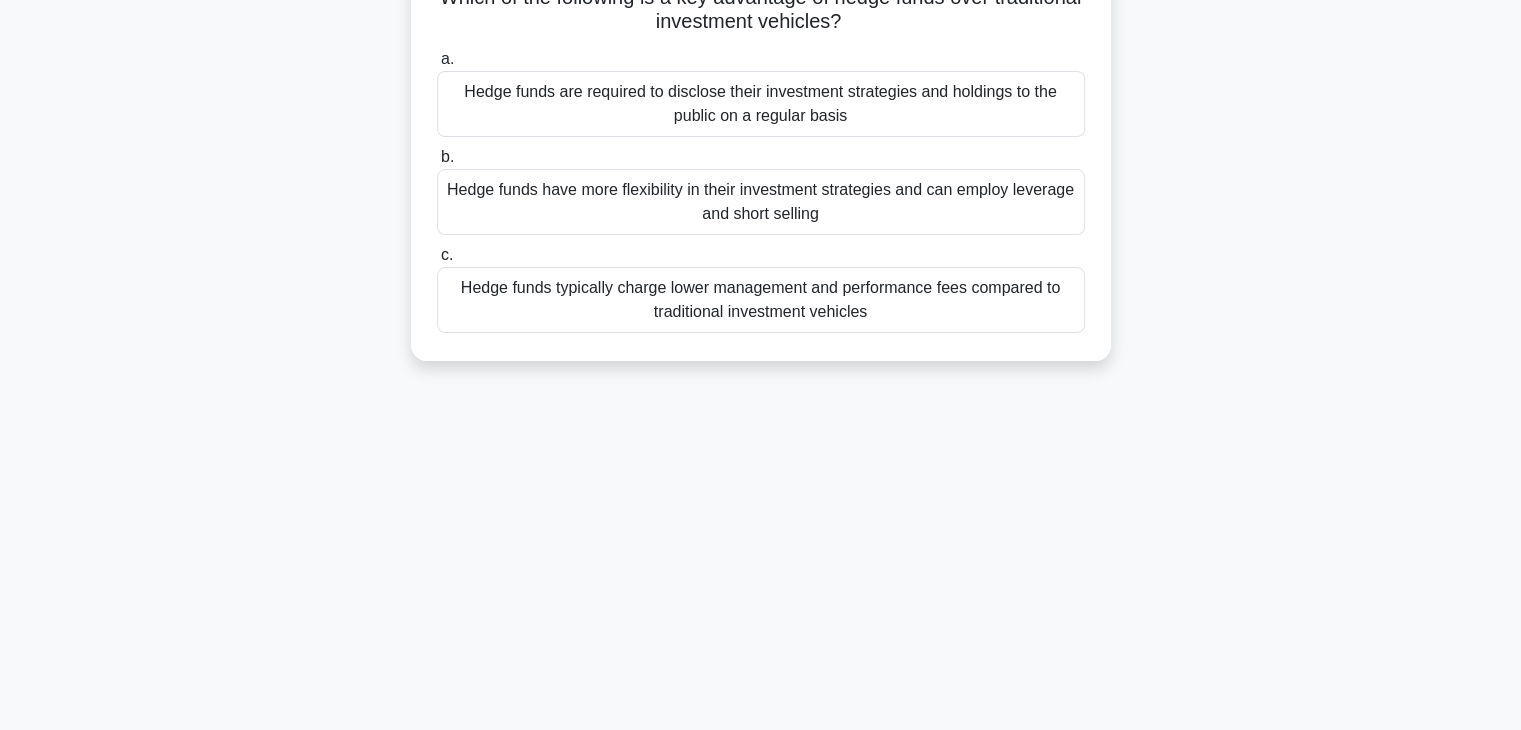 scroll, scrollTop: 0, scrollLeft: 0, axis: both 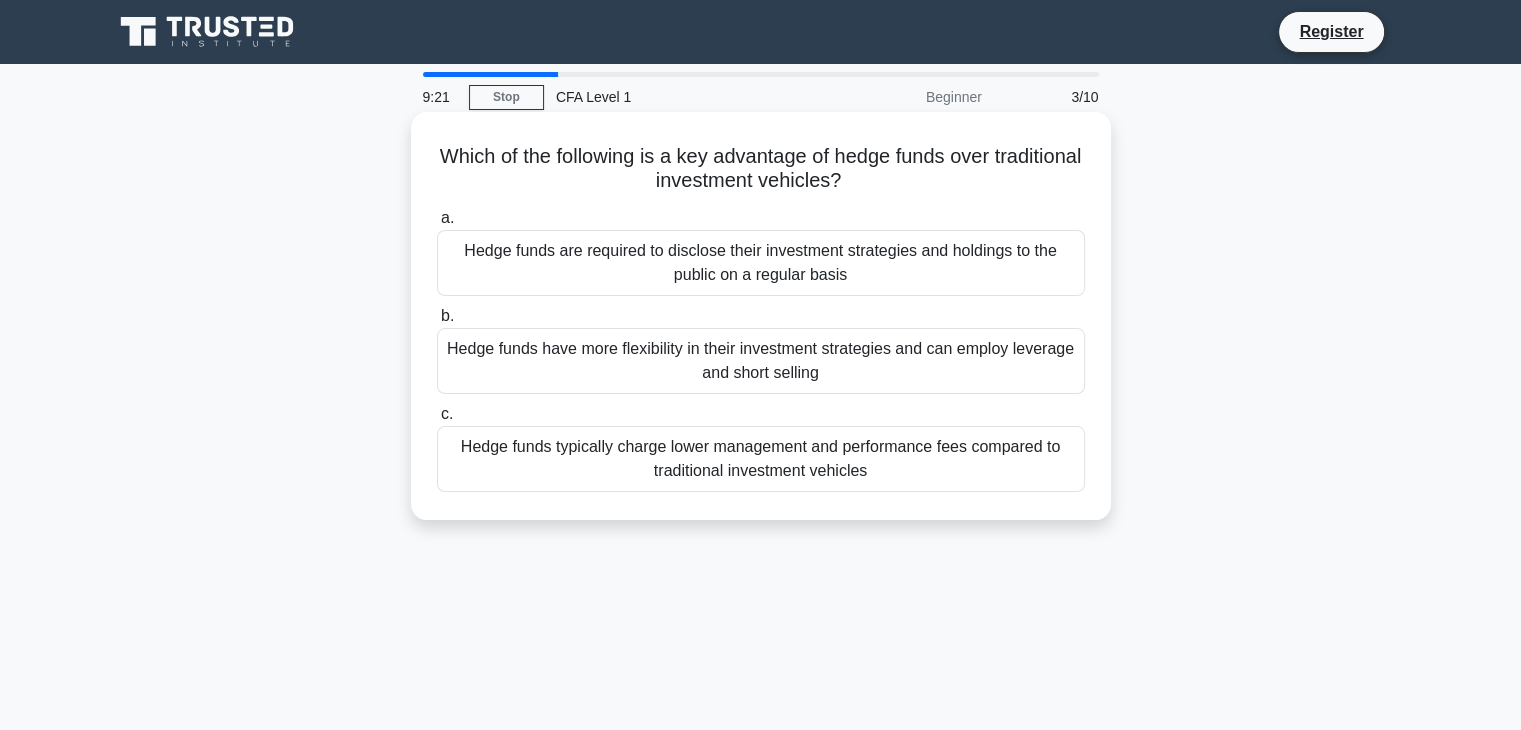 click on "Hedge funds have more flexibility in their investment strategies and can employ leverage and short selling" at bounding box center [761, 361] 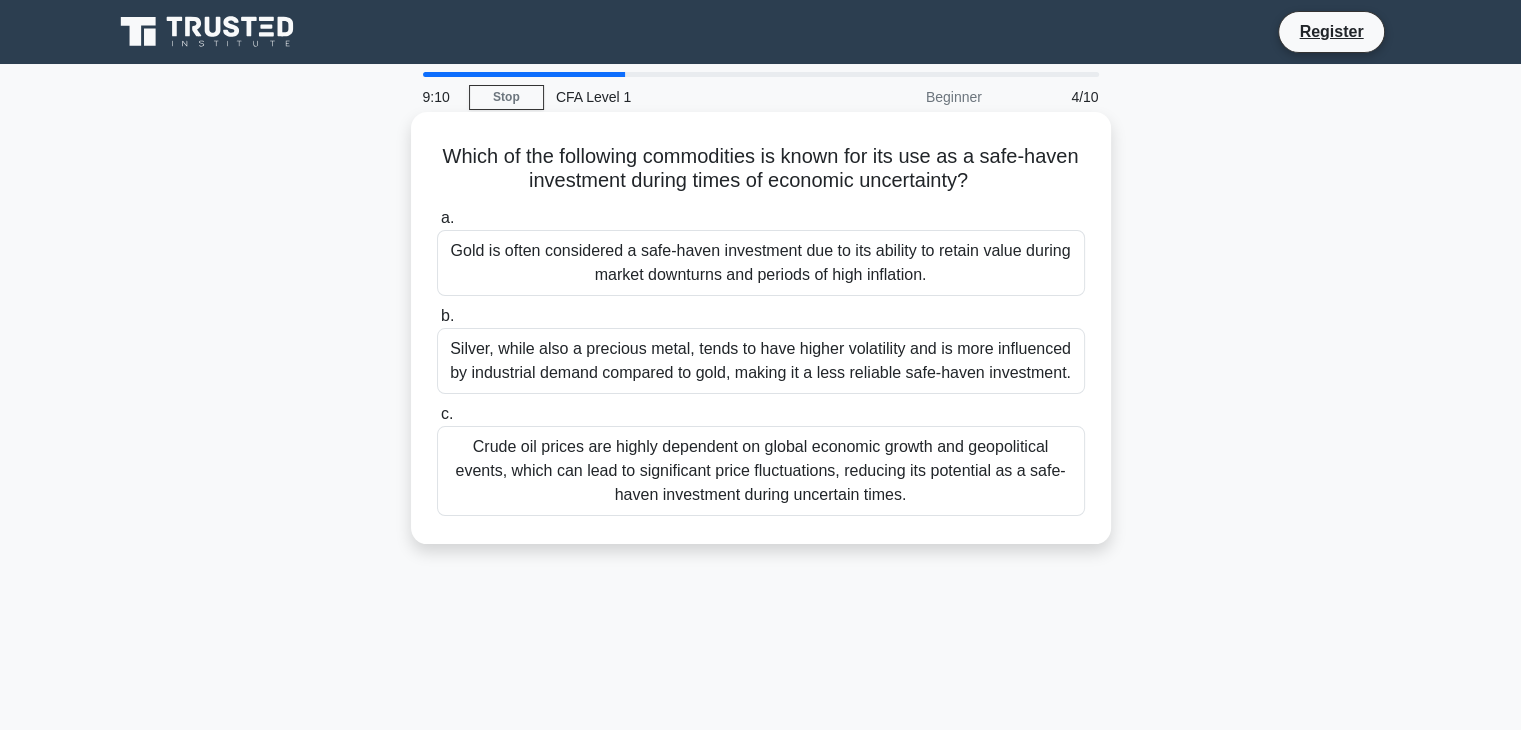 click on "Crude oil prices are highly dependent on global economic growth and geopolitical events, which can lead to significant price fluctuations, reducing its potential as a safe-haven investment during uncertain times." at bounding box center (761, 471) 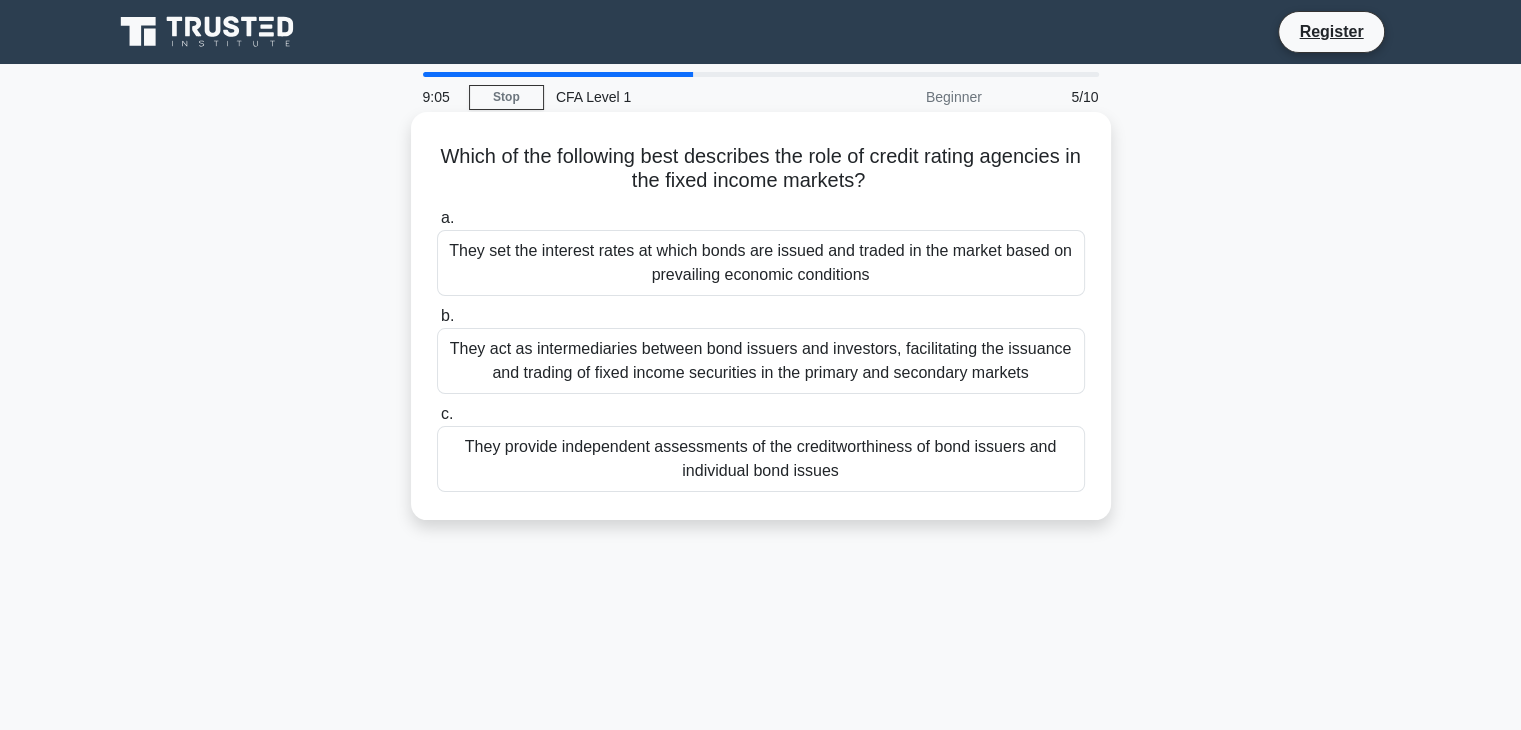 click on "They act as intermediaries between bond issuers and investors, facilitating the issuance and trading of fixed income securities in the primary and secondary markets" at bounding box center [761, 361] 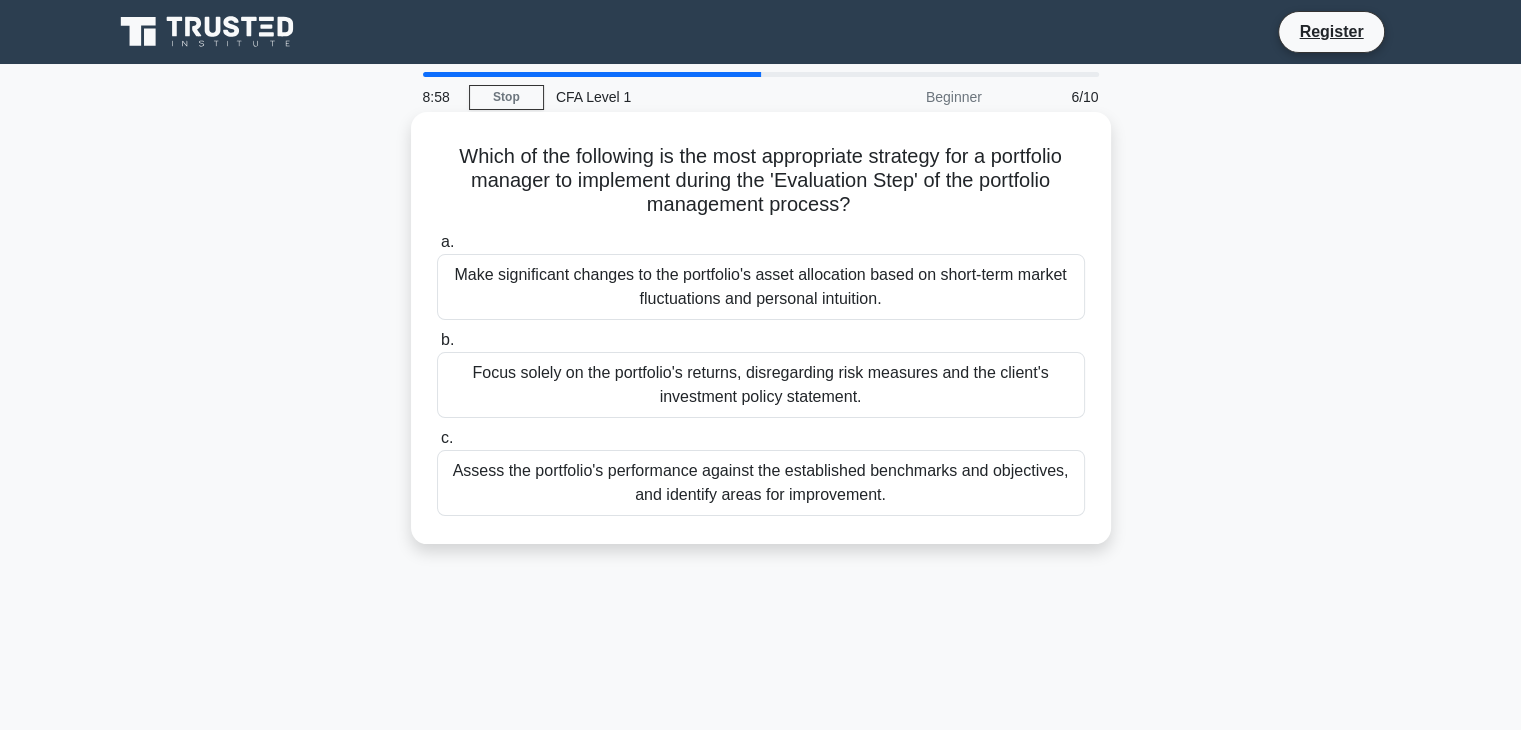 click on "Assess the portfolio's performance against the established benchmarks and objectives, and identify areas for improvement." at bounding box center [761, 483] 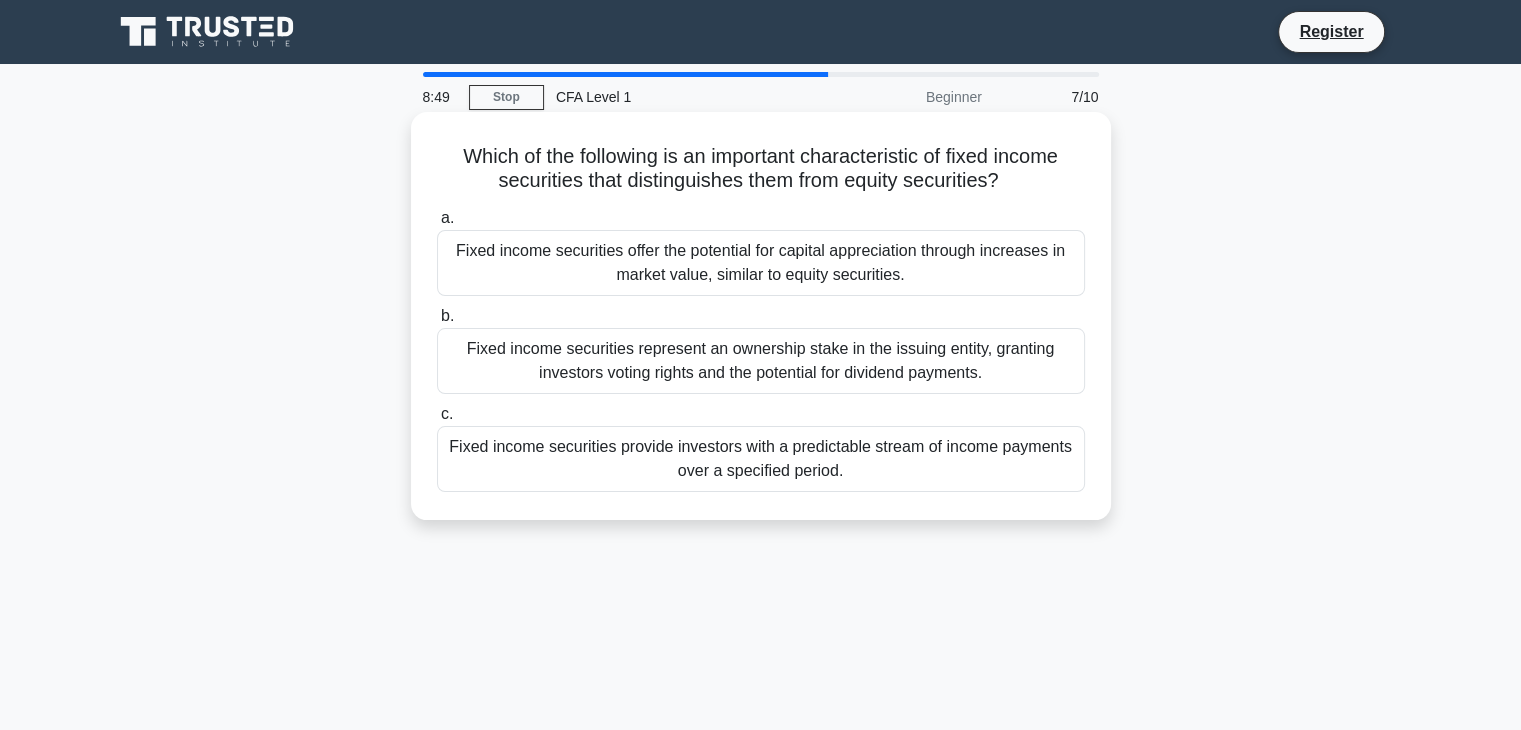 click on "Fixed income securities offer the potential for capital appreciation through increases in market value, similar to equity securities." at bounding box center (761, 263) 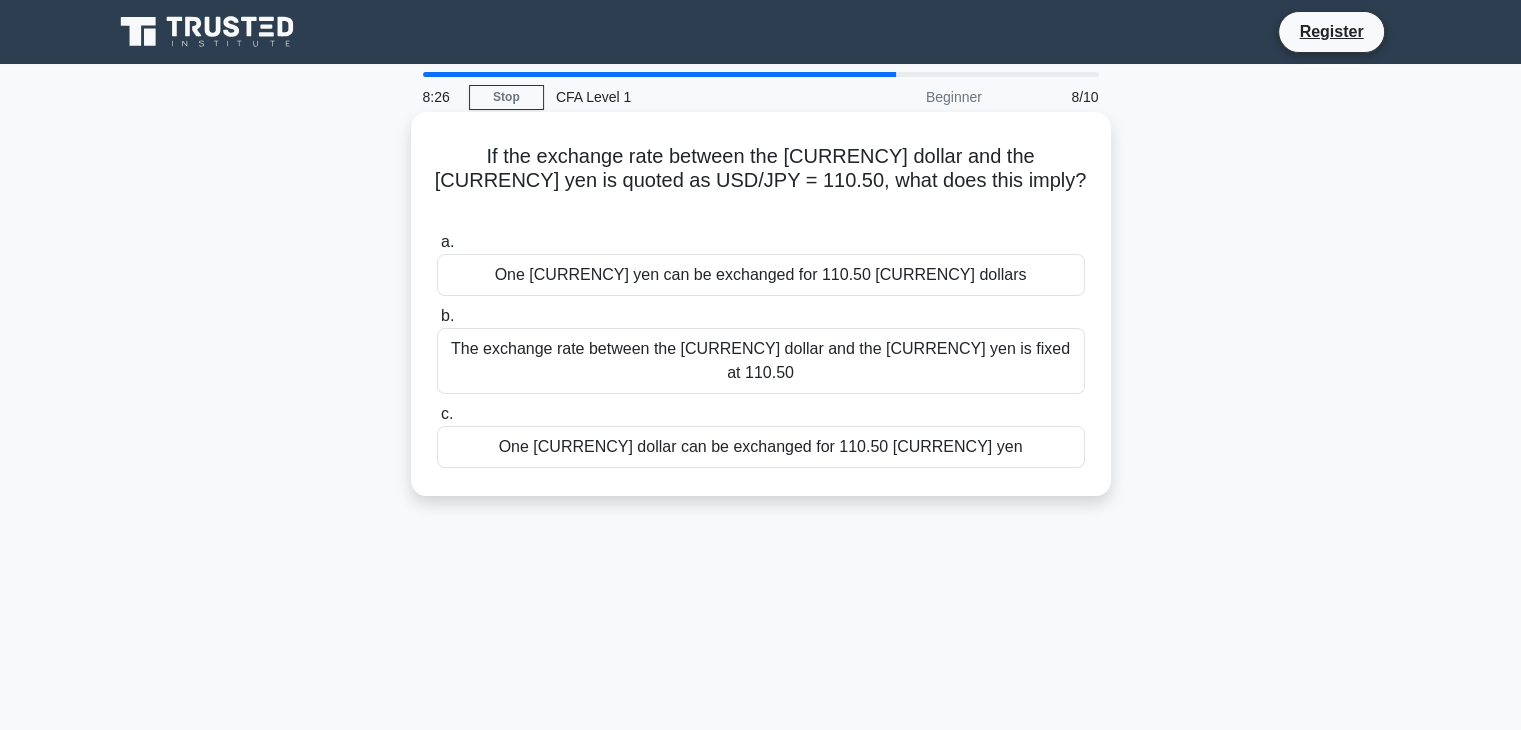 click on "The exchange rate between the US dollar and the Japanese yen is fixed at 110.50" at bounding box center (761, 361) 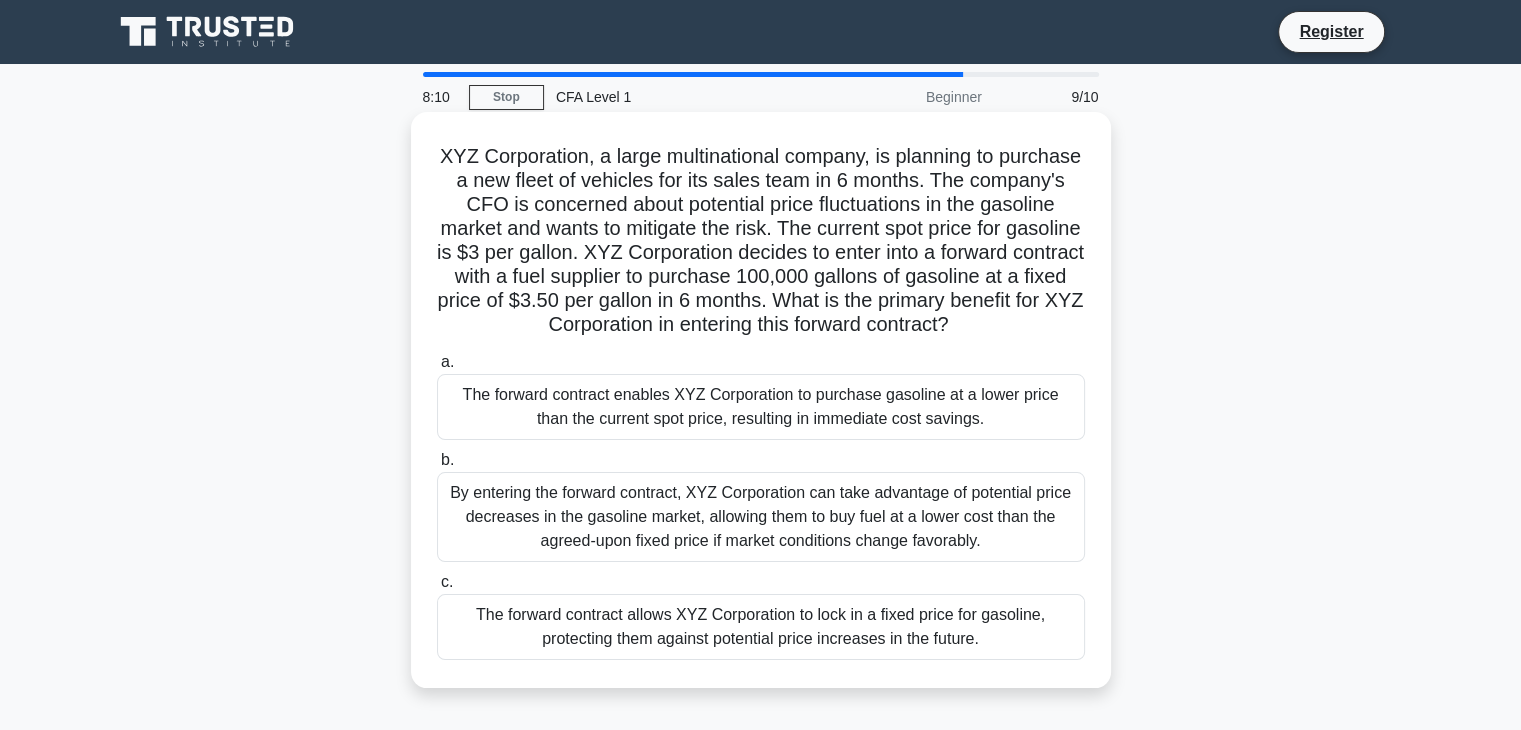 scroll, scrollTop: 32, scrollLeft: 0, axis: vertical 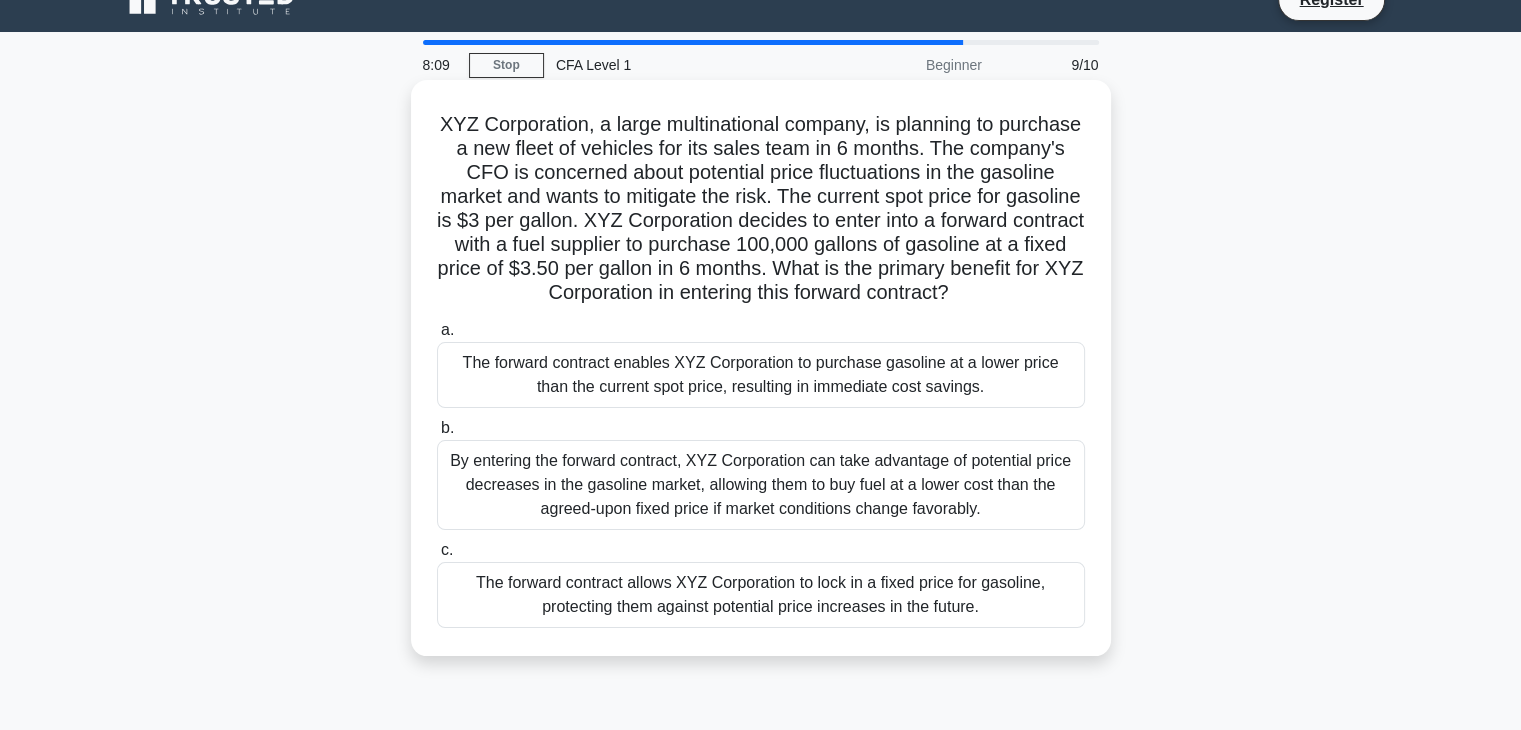 click on "By entering the forward contract, XYZ Corporation can take advantage of potential price decreases in the gasoline market, allowing them to buy fuel at a lower cost than the agreed-upon fixed price if market conditions change favorably." at bounding box center (761, 485) 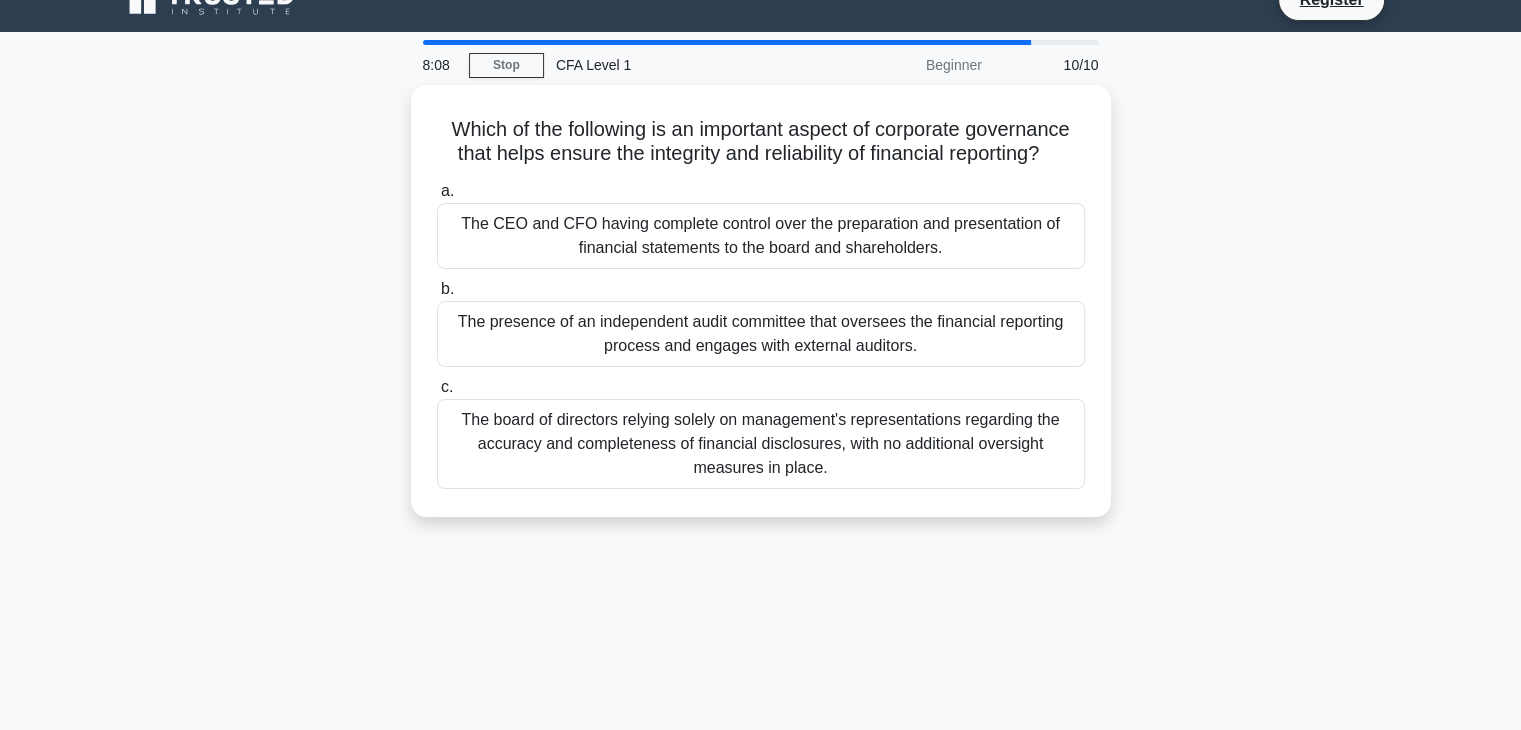scroll, scrollTop: 0, scrollLeft: 0, axis: both 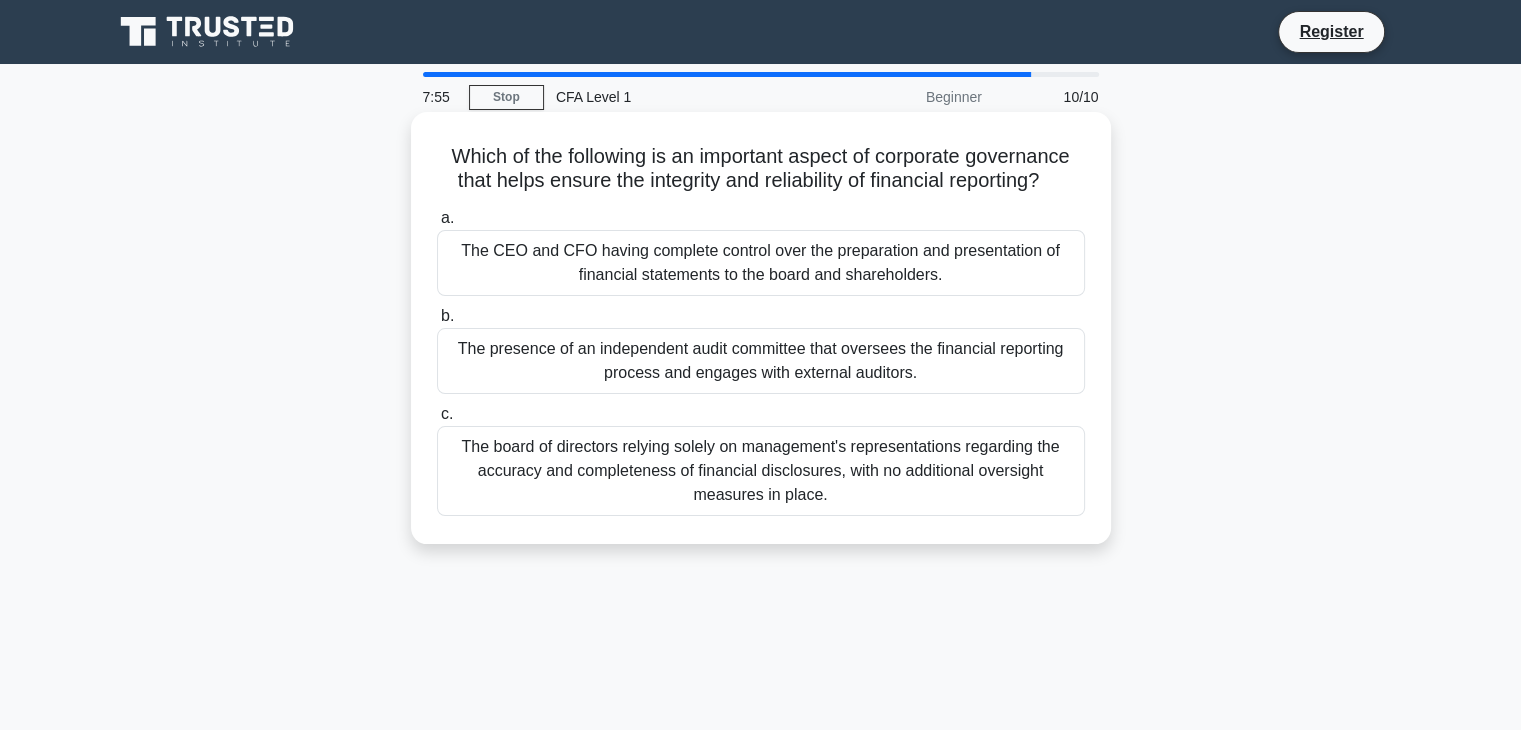click on "The board of directors relying solely on management's representations regarding the accuracy and completeness of financial disclosures, with no additional oversight measures in place." at bounding box center [761, 471] 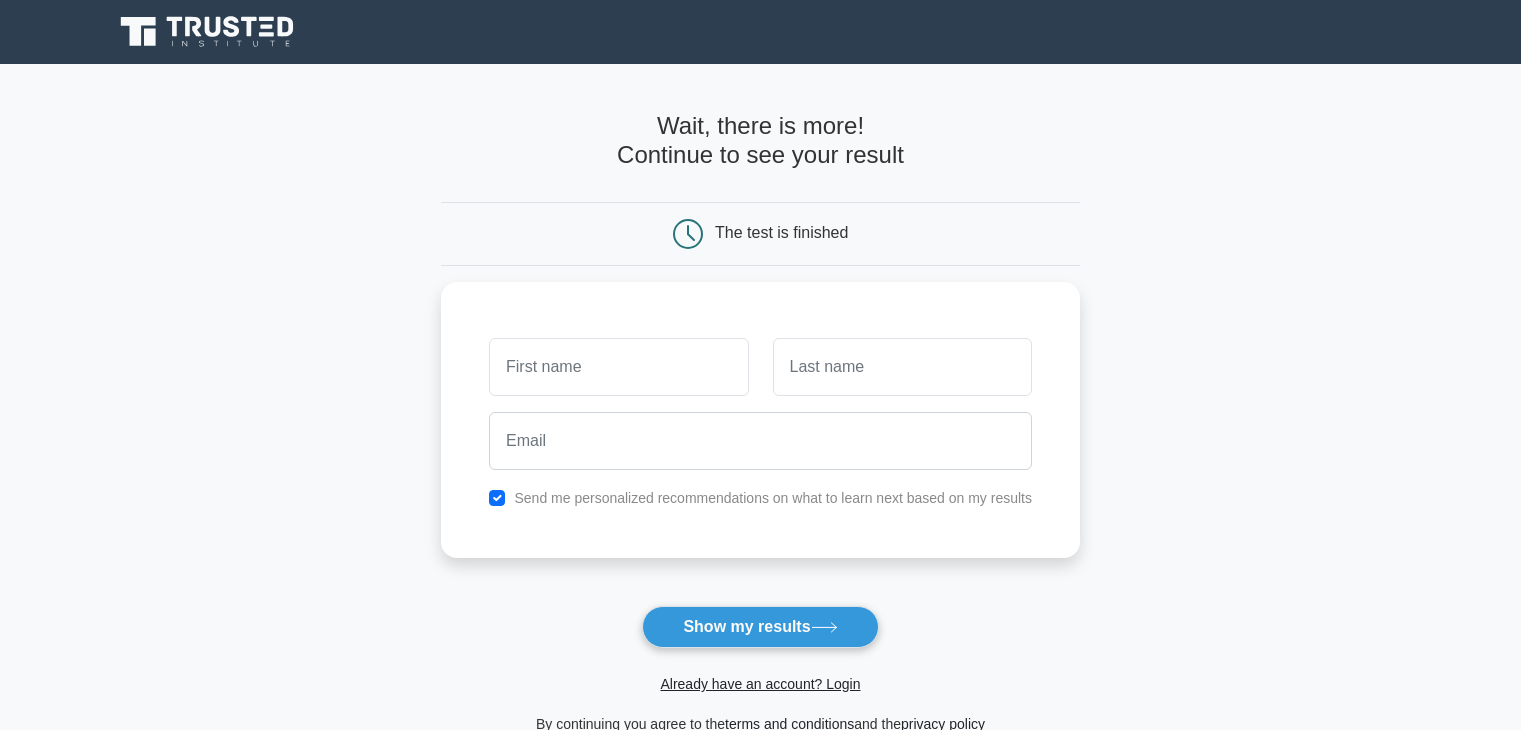 scroll, scrollTop: 0, scrollLeft: 0, axis: both 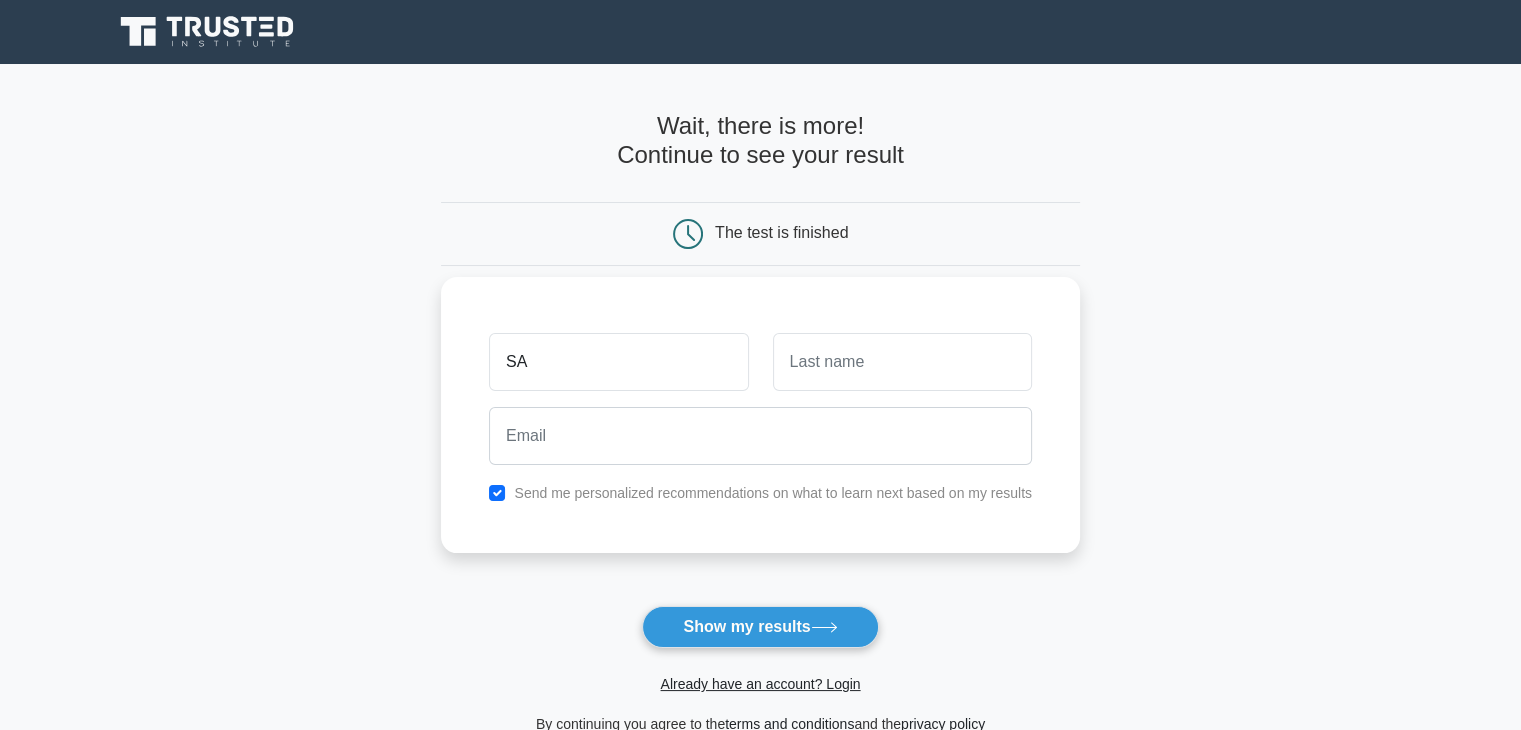 type on "Sameer" 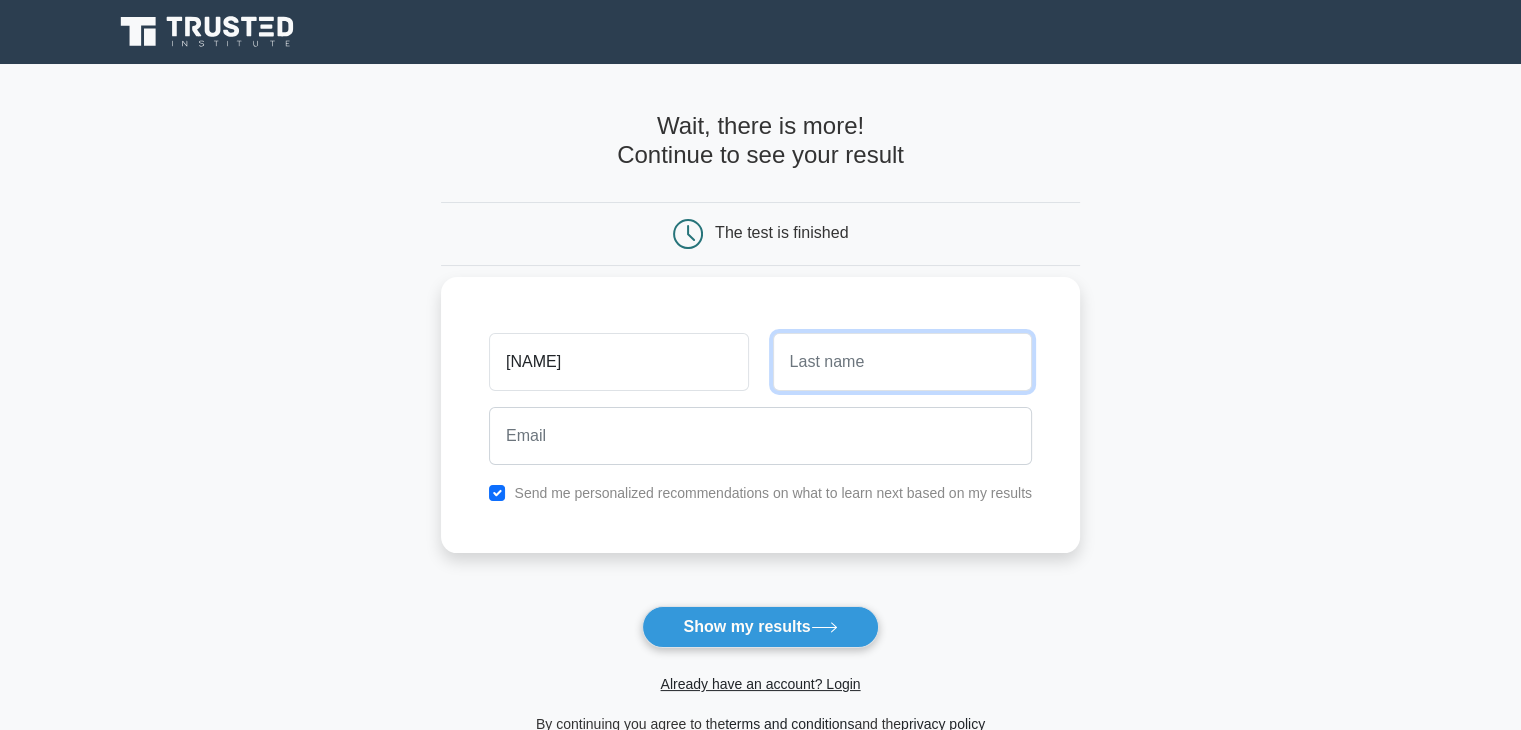 click at bounding box center [902, 362] 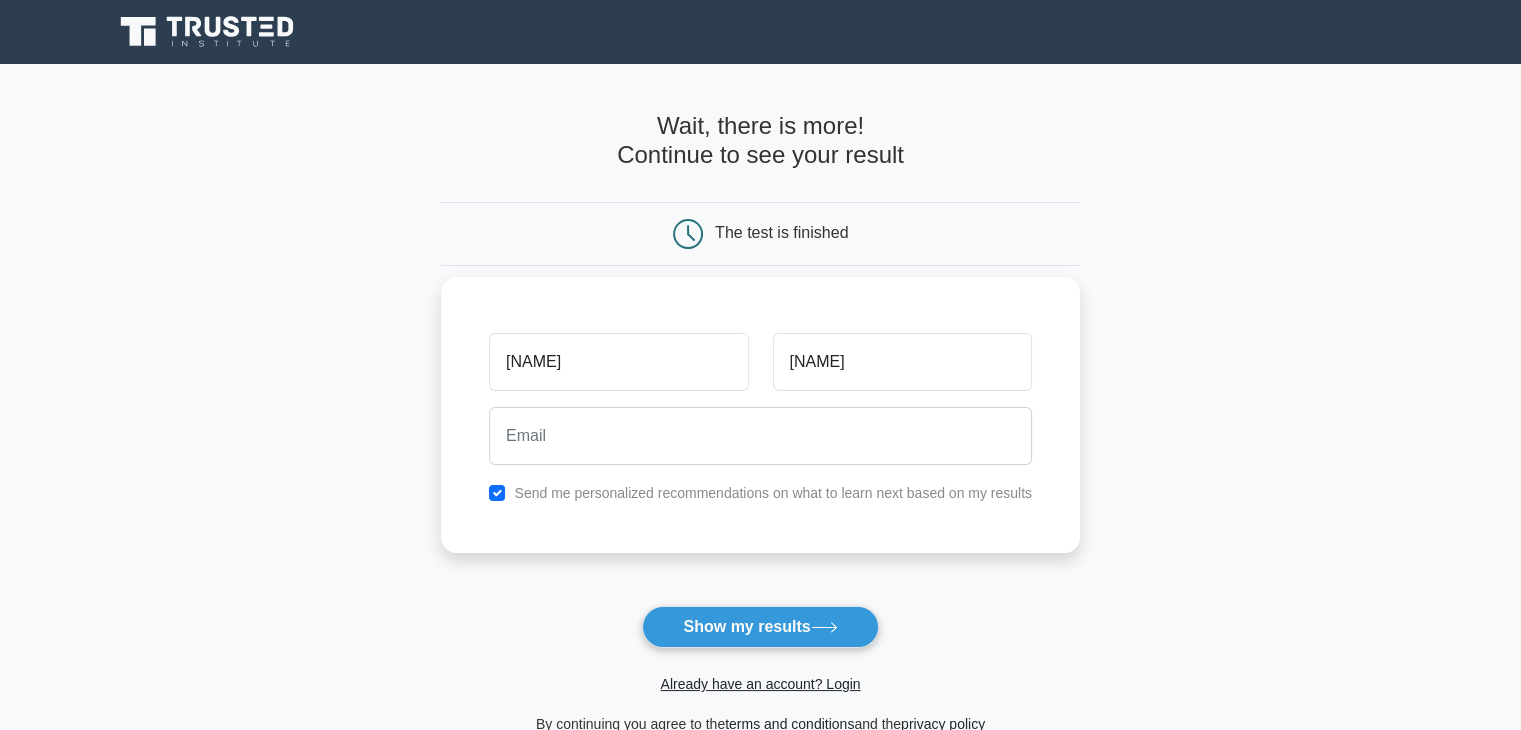 click on "Sameer
Shrivastava
Send me personalized recommendations on what to learn next based on my results" at bounding box center [760, 415] 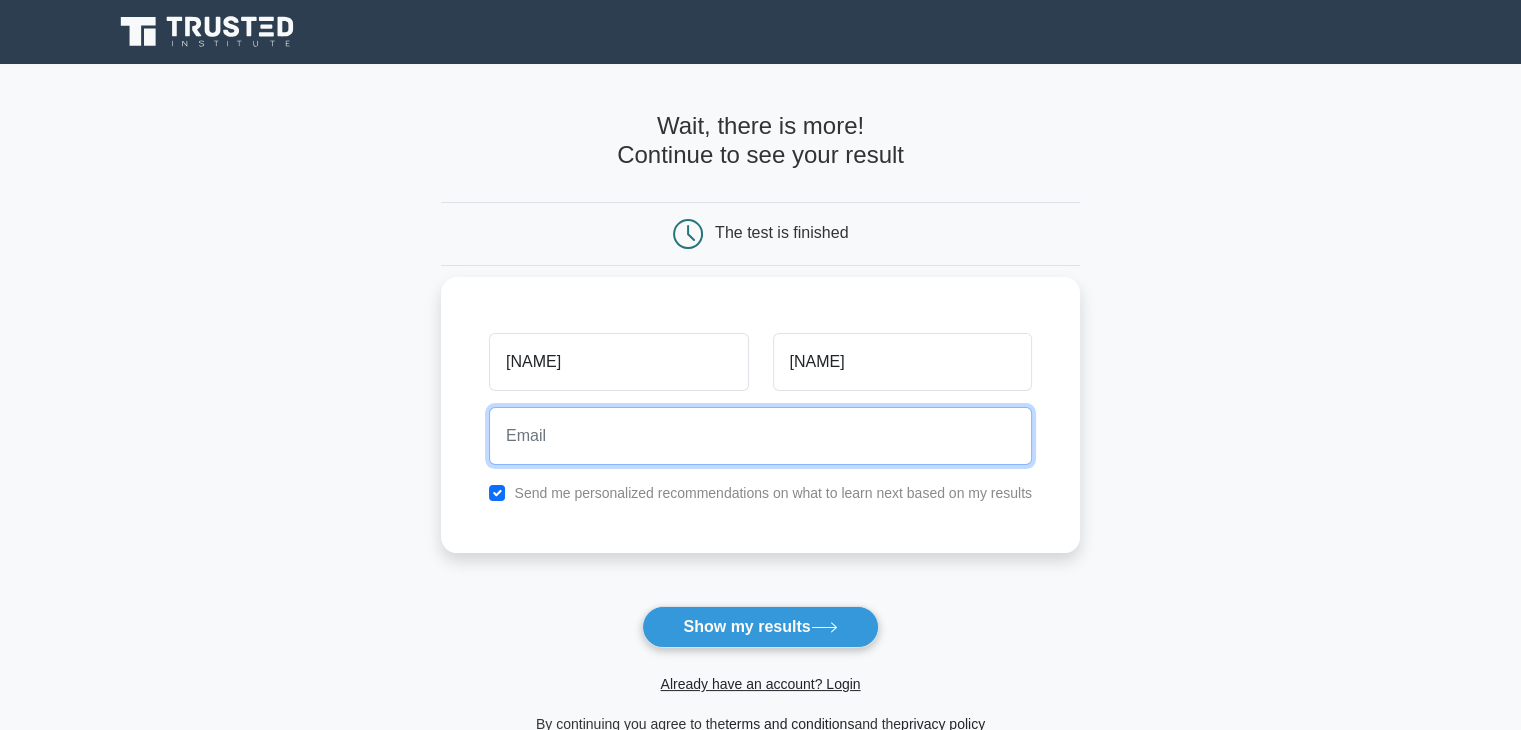 click at bounding box center (760, 436) 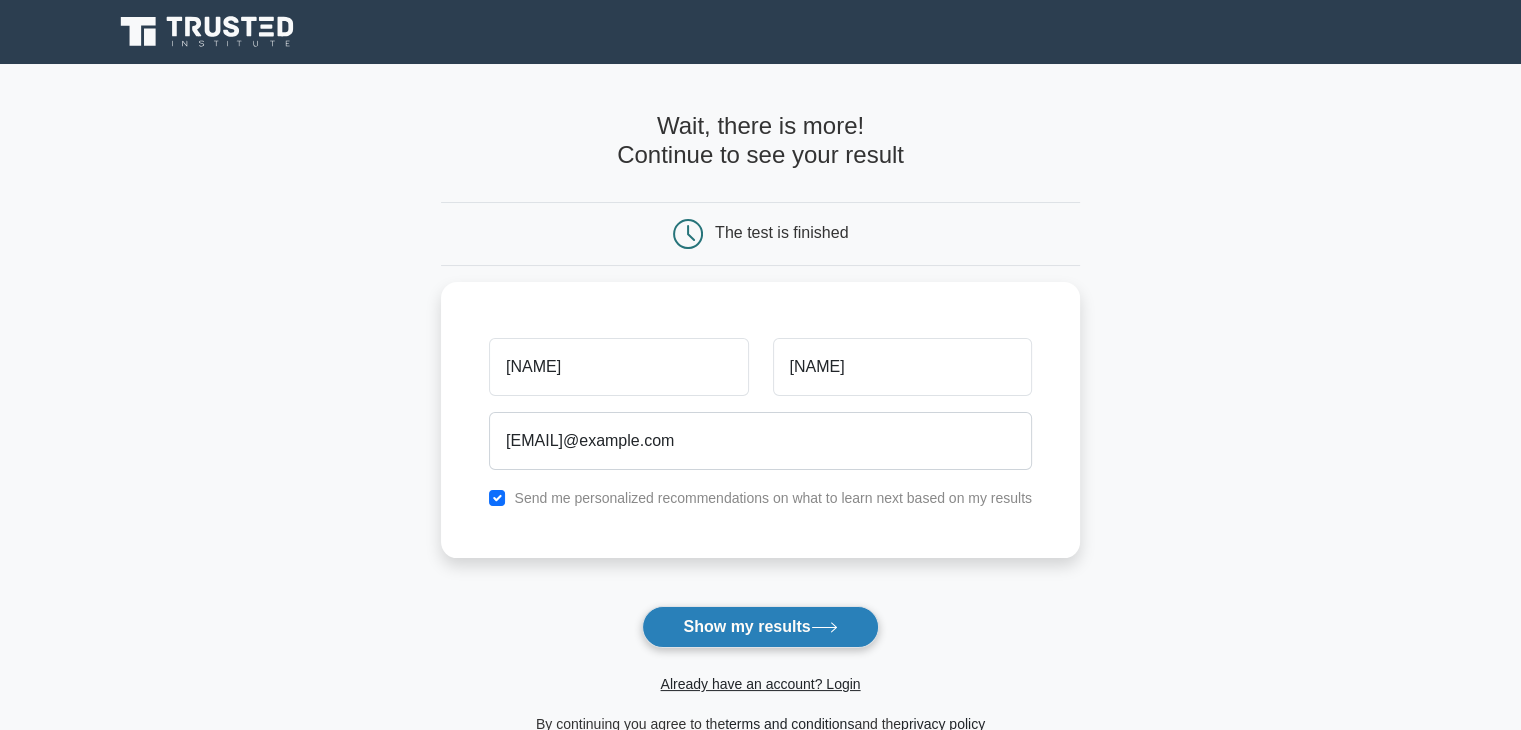 click on "Show my results" at bounding box center [760, 627] 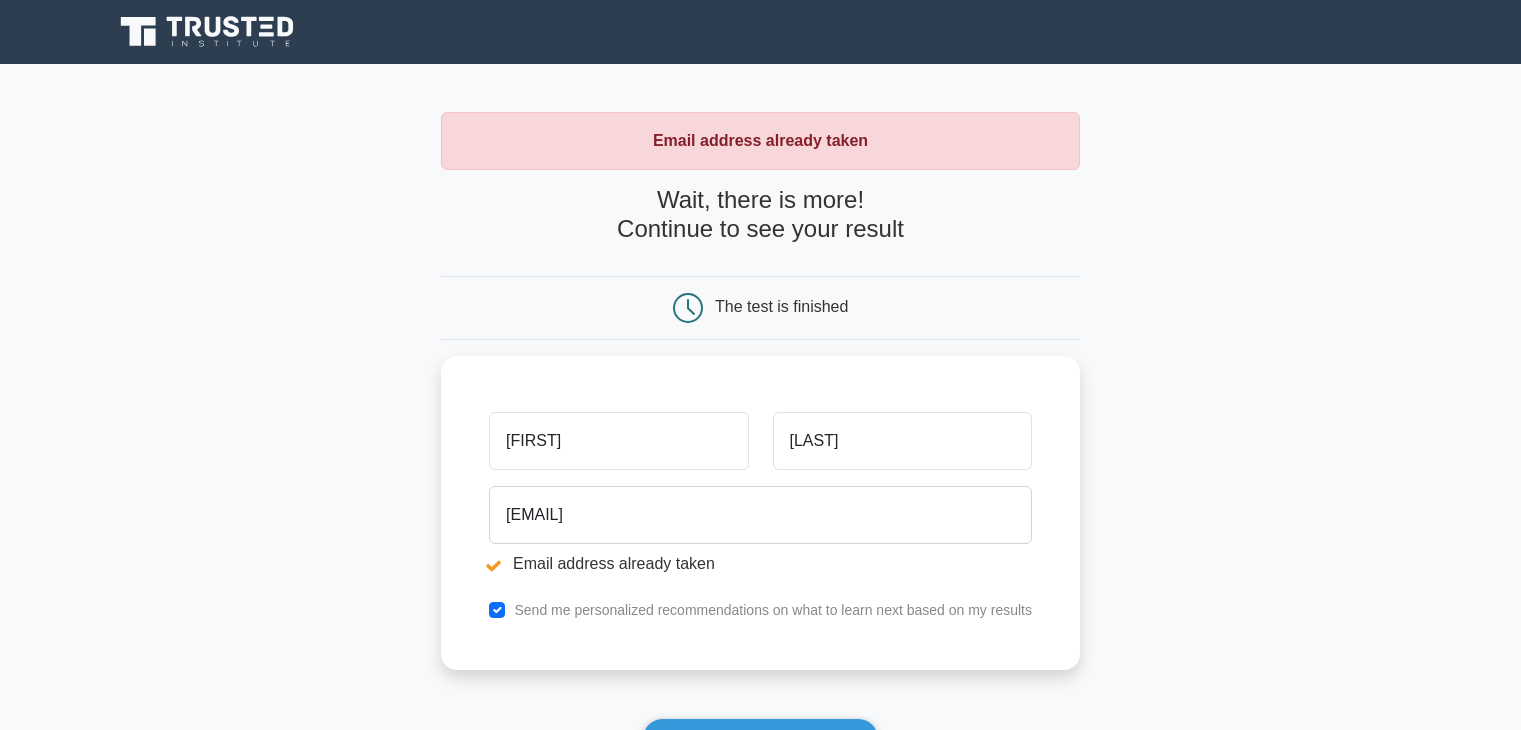 scroll, scrollTop: 0, scrollLeft: 0, axis: both 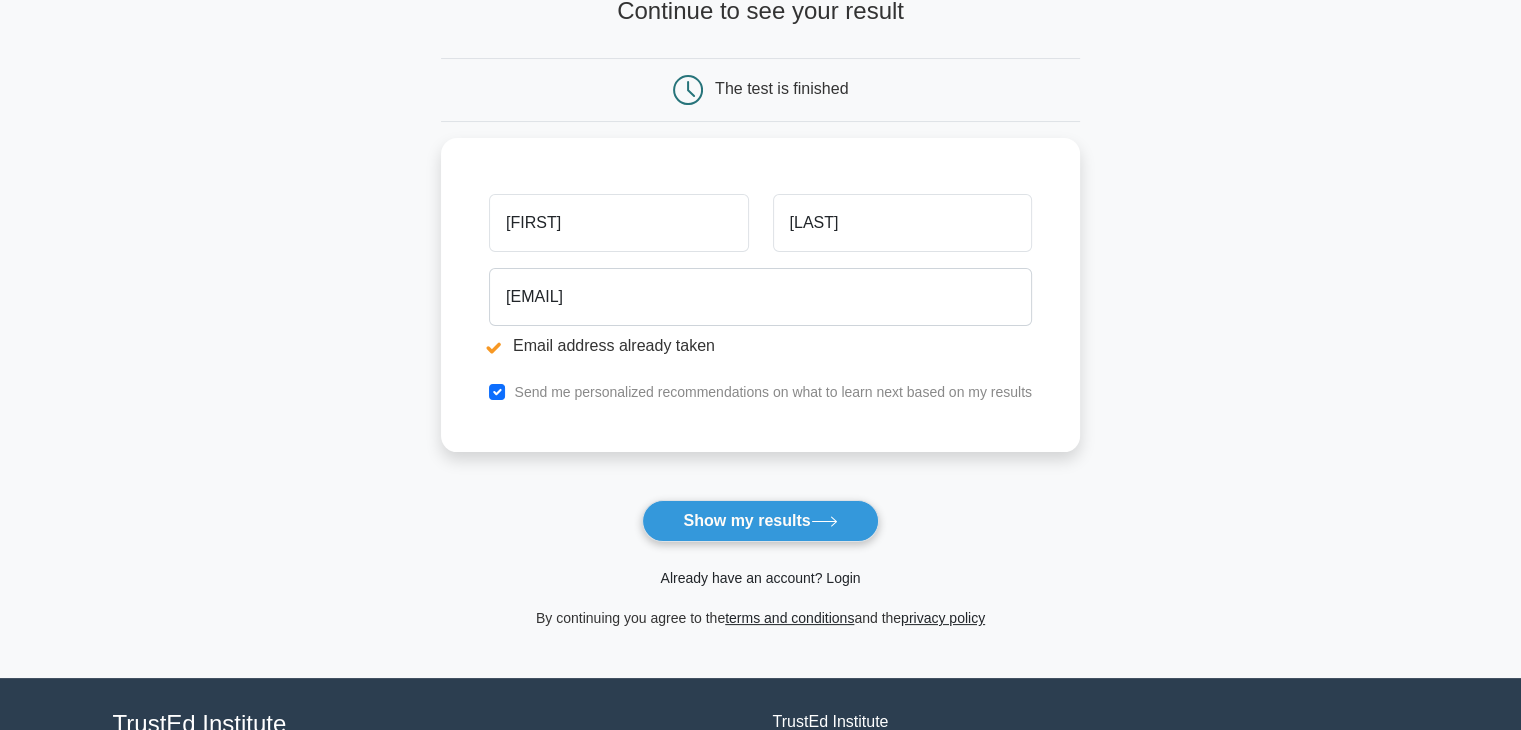 click on "Already have an account? Login" at bounding box center [760, 578] 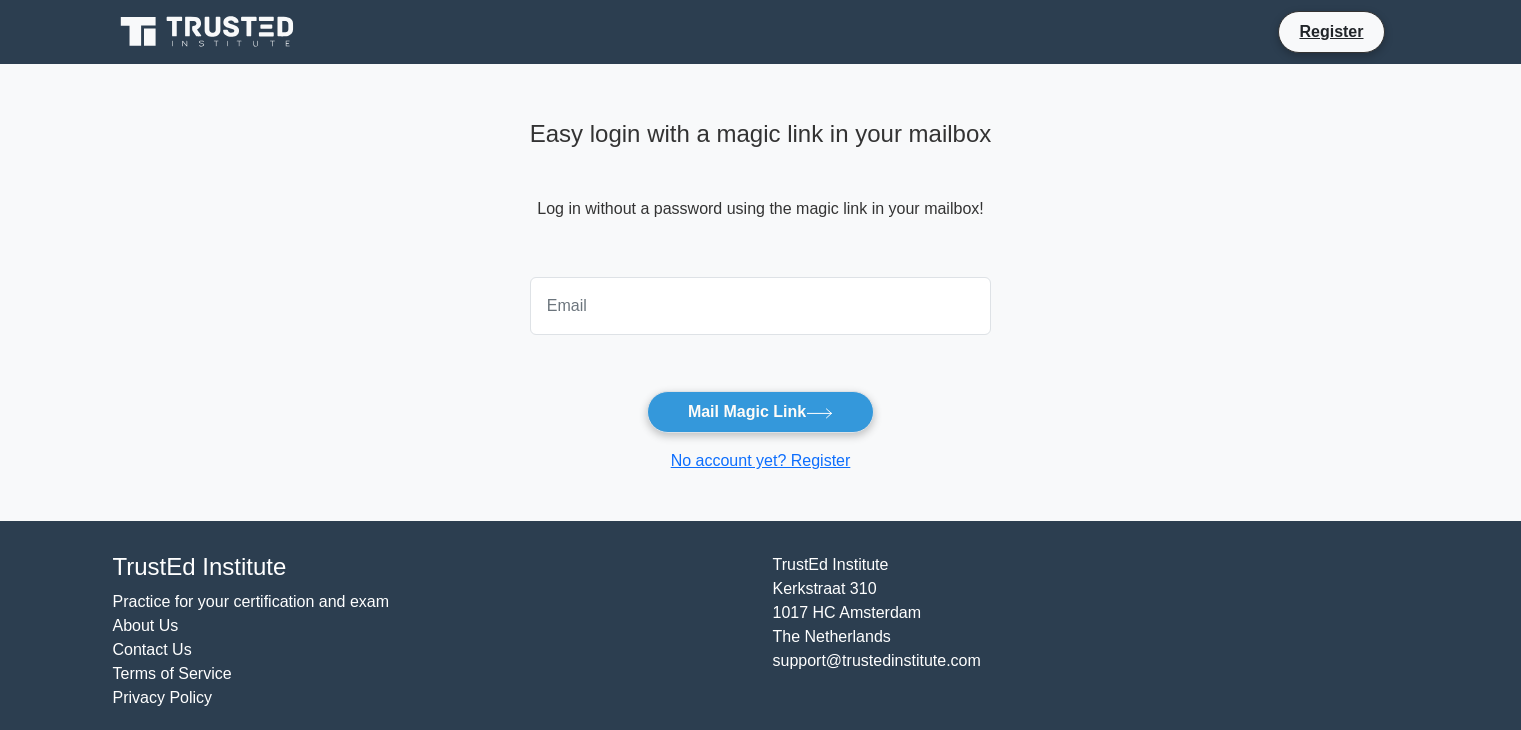scroll, scrollTop: 0, scrollLeft: 0, axis: both 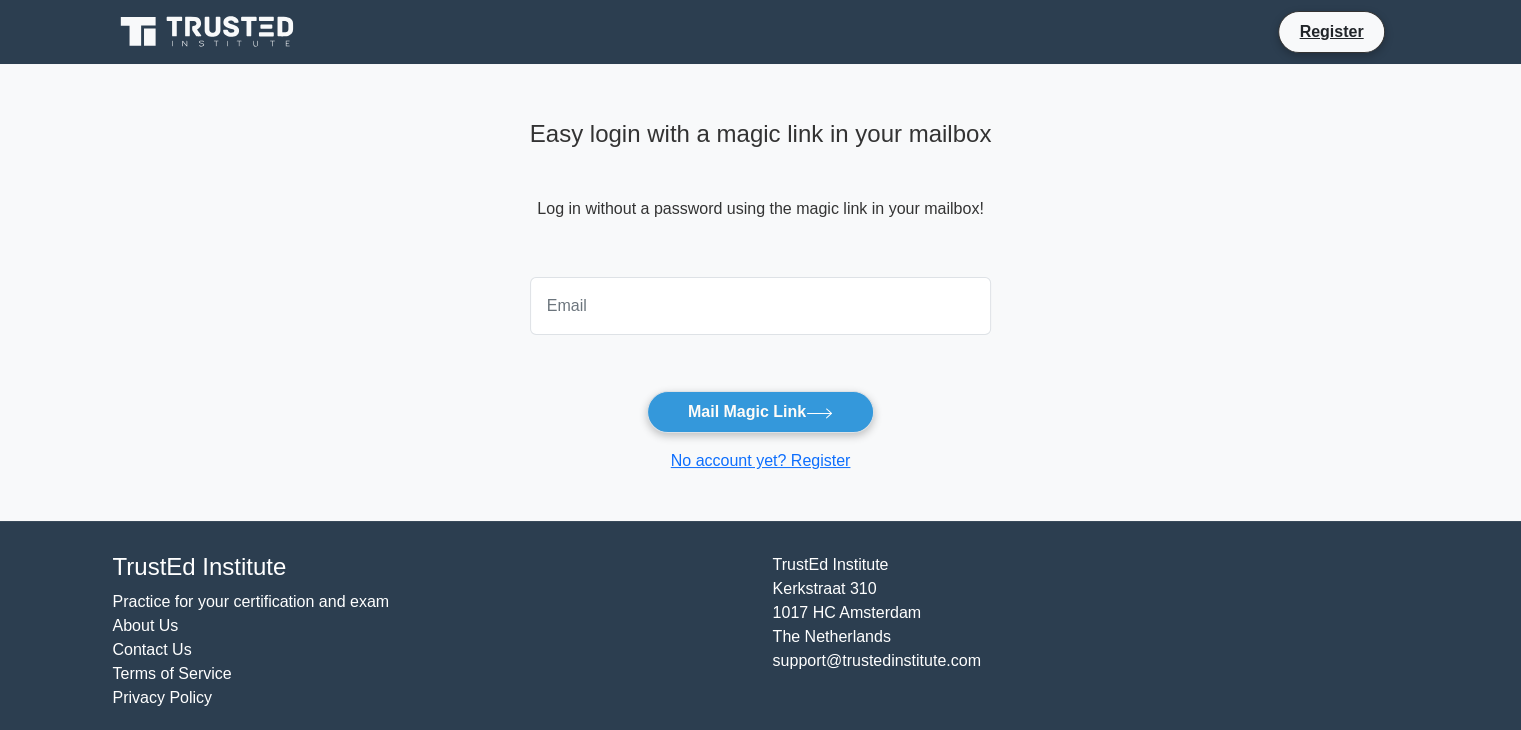 click at bounding box center (761, 306) 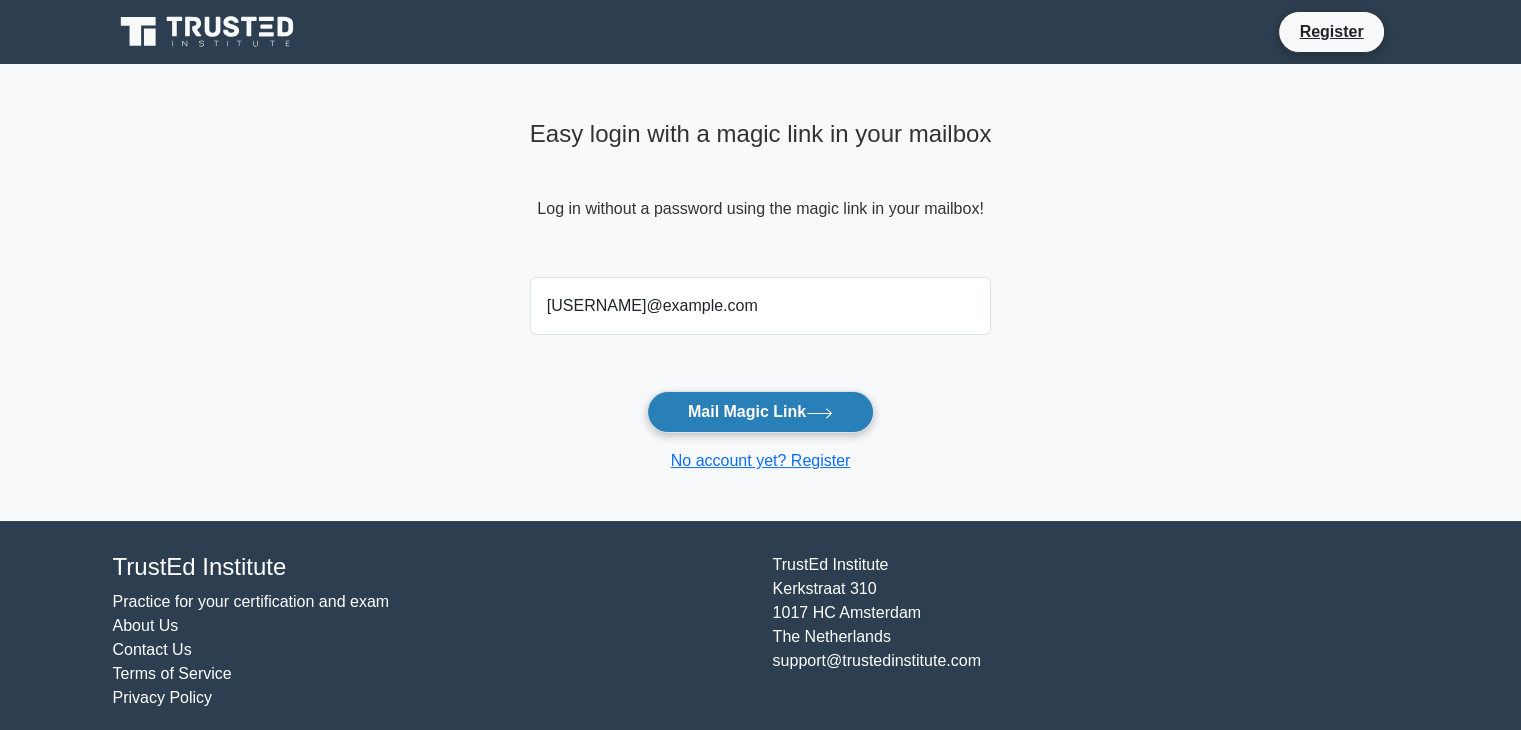 click on "Mail Magic Link" at bounding box center (760, 412) 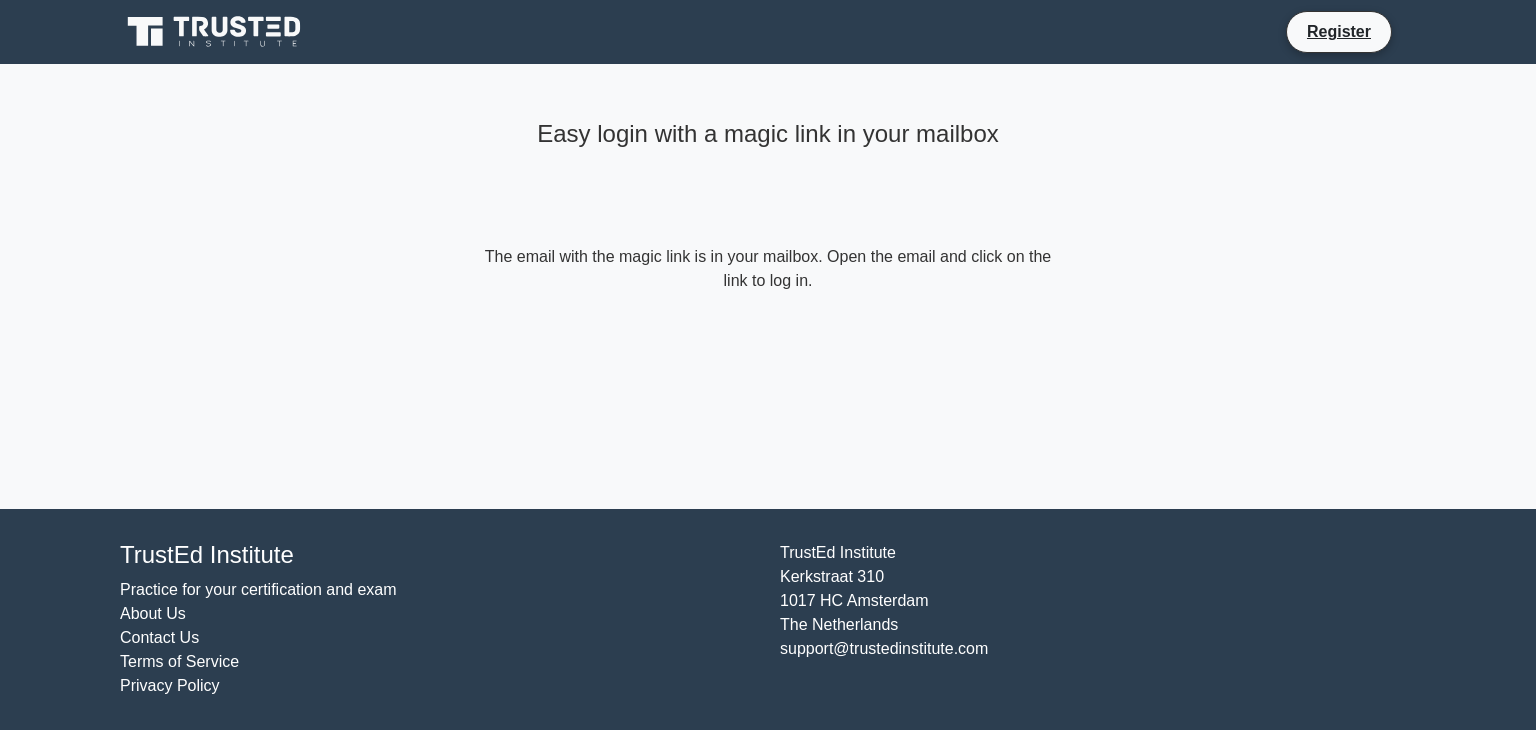 scroll, scrollTop: 0, scrollLeft: 0, axis: both 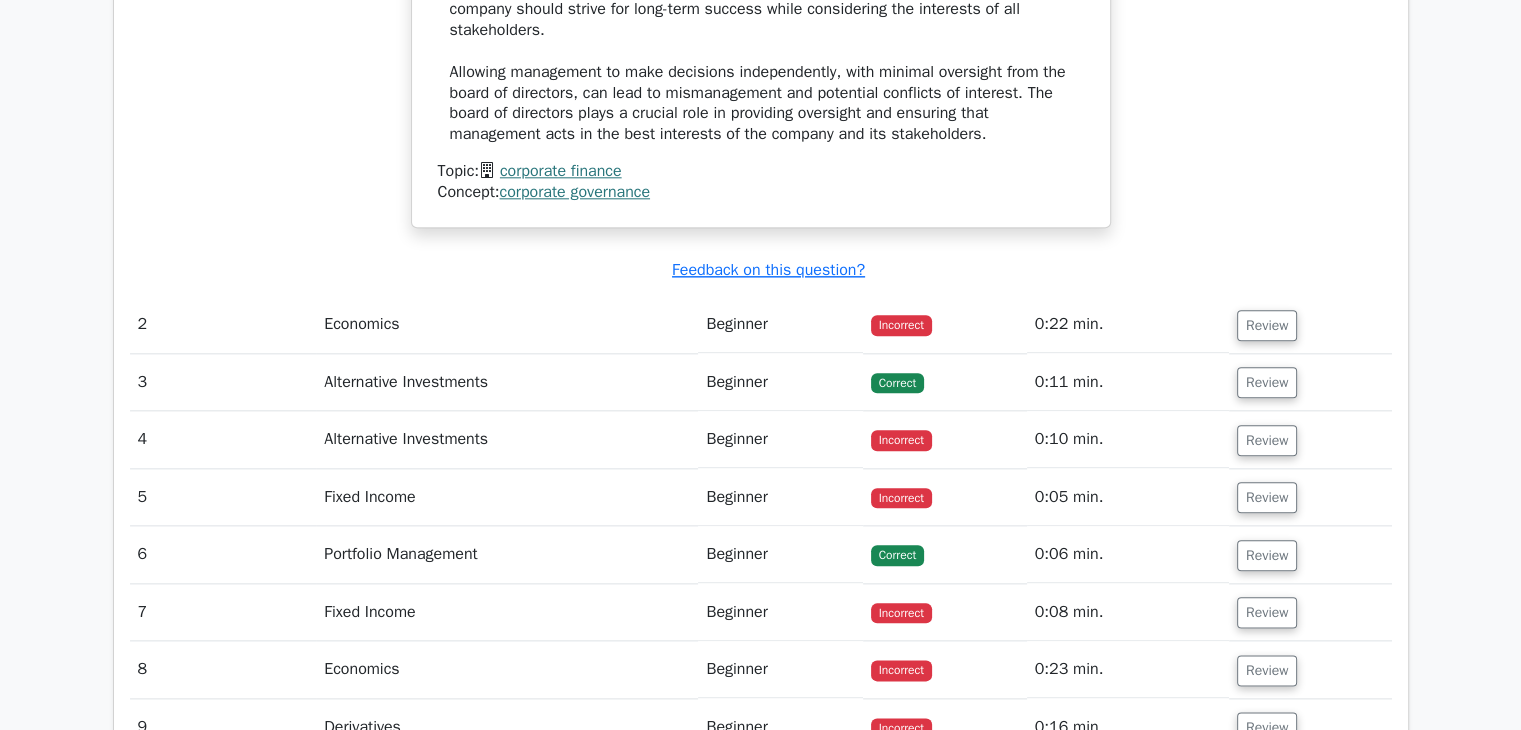 click on "Beginner" at bounding box center [780, 324] 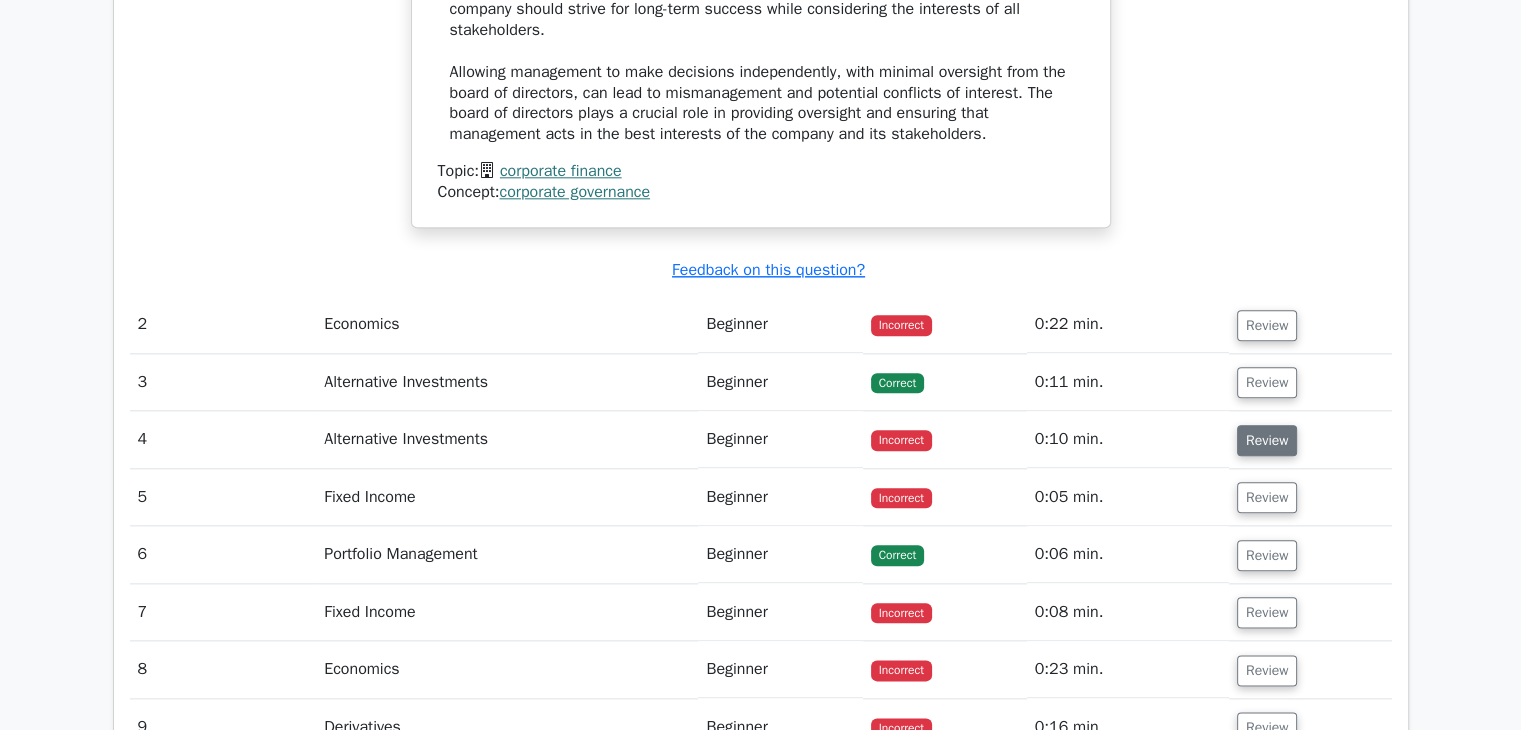 click on "Review" at bounding box center [1267, 440] 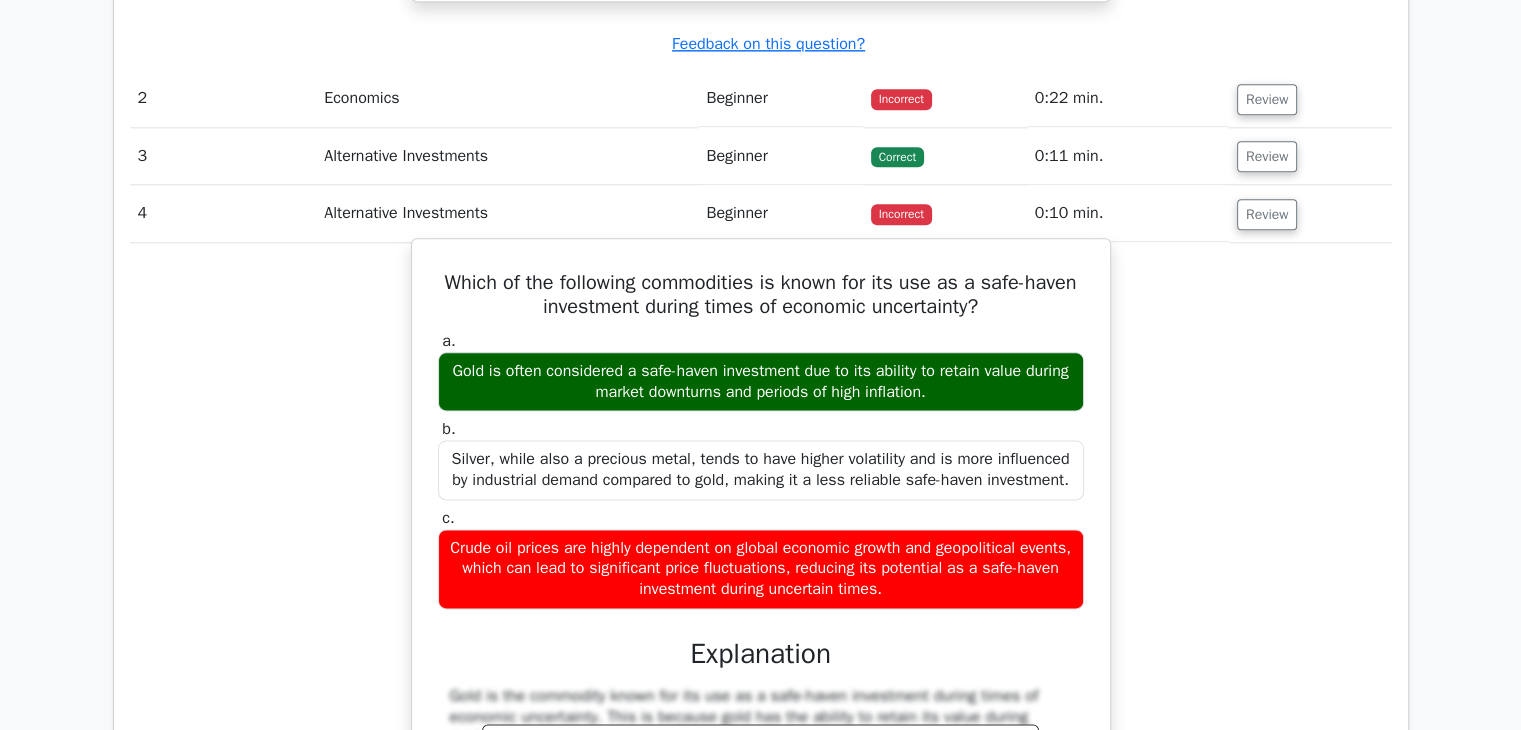 scroll, scrollTop: 2452, scrollLeft: 0, axis: vertical 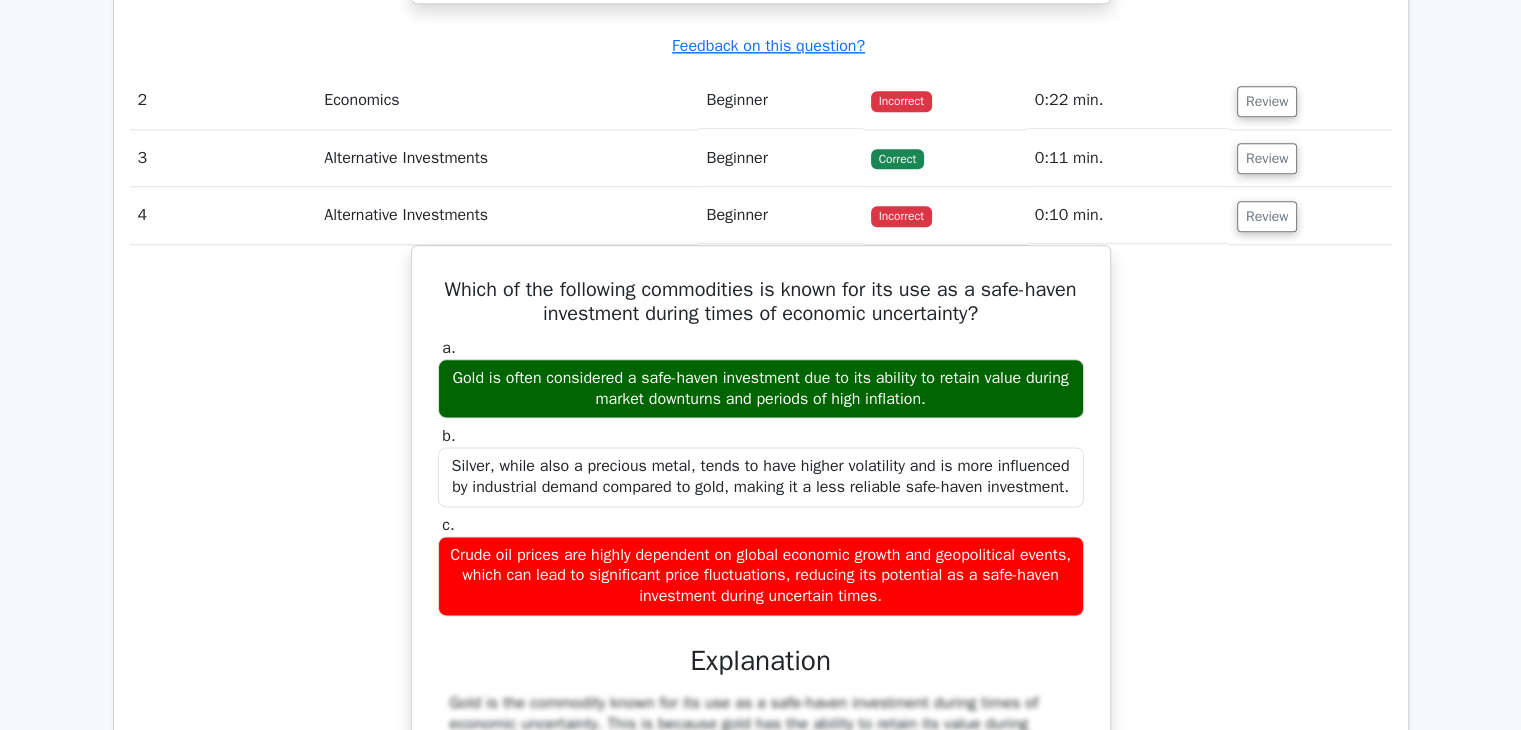 click on "Which of the following commodities is known for its use as a safe-haven investment during times of economic uncertainty?
a.
Gold is often considered a safe-haven investment due to its ability to retain value during market downturns and periods of high inflation.
b.
c." at bounding box center [761, 668] 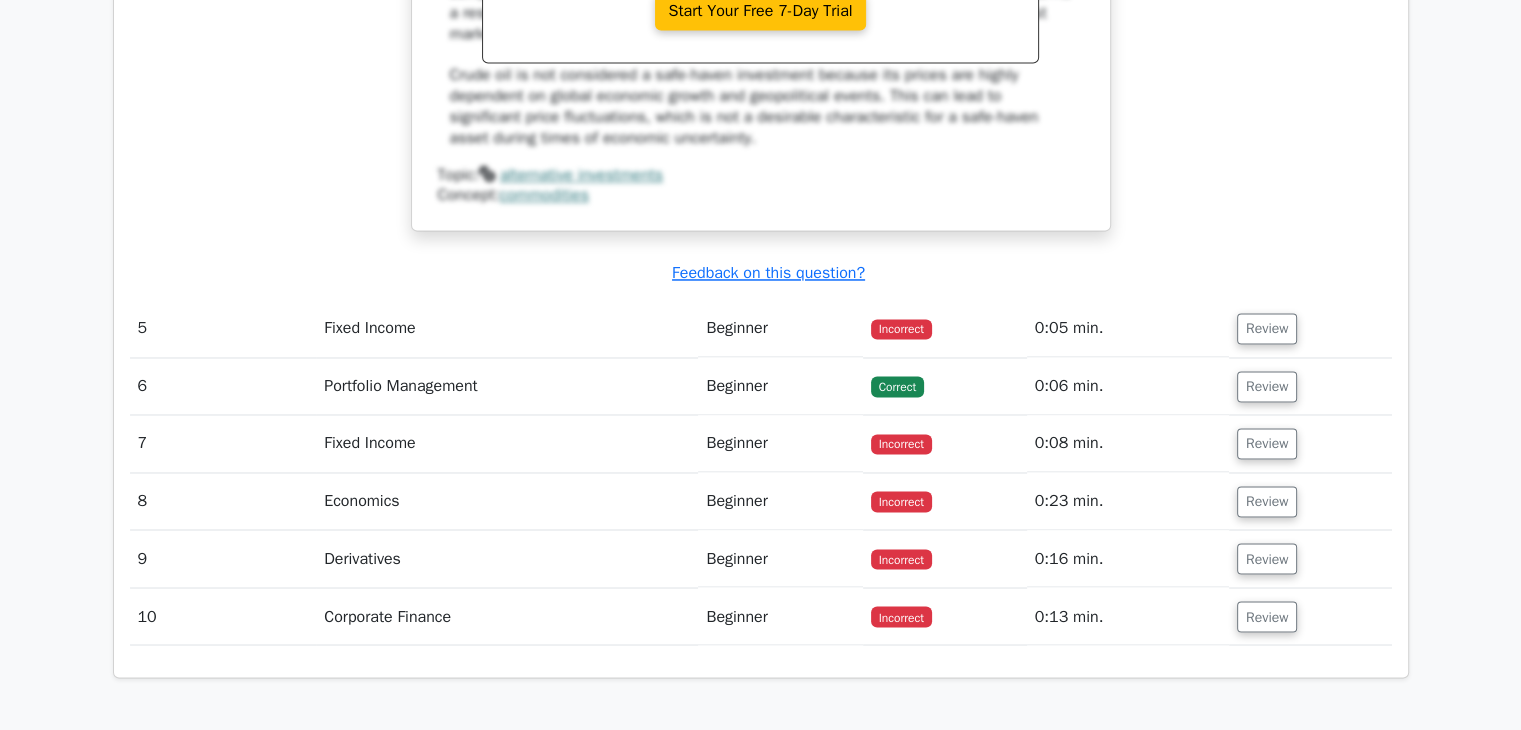 scroll, scrollTop: 3291, scrollLeft: 0, axis: vertical 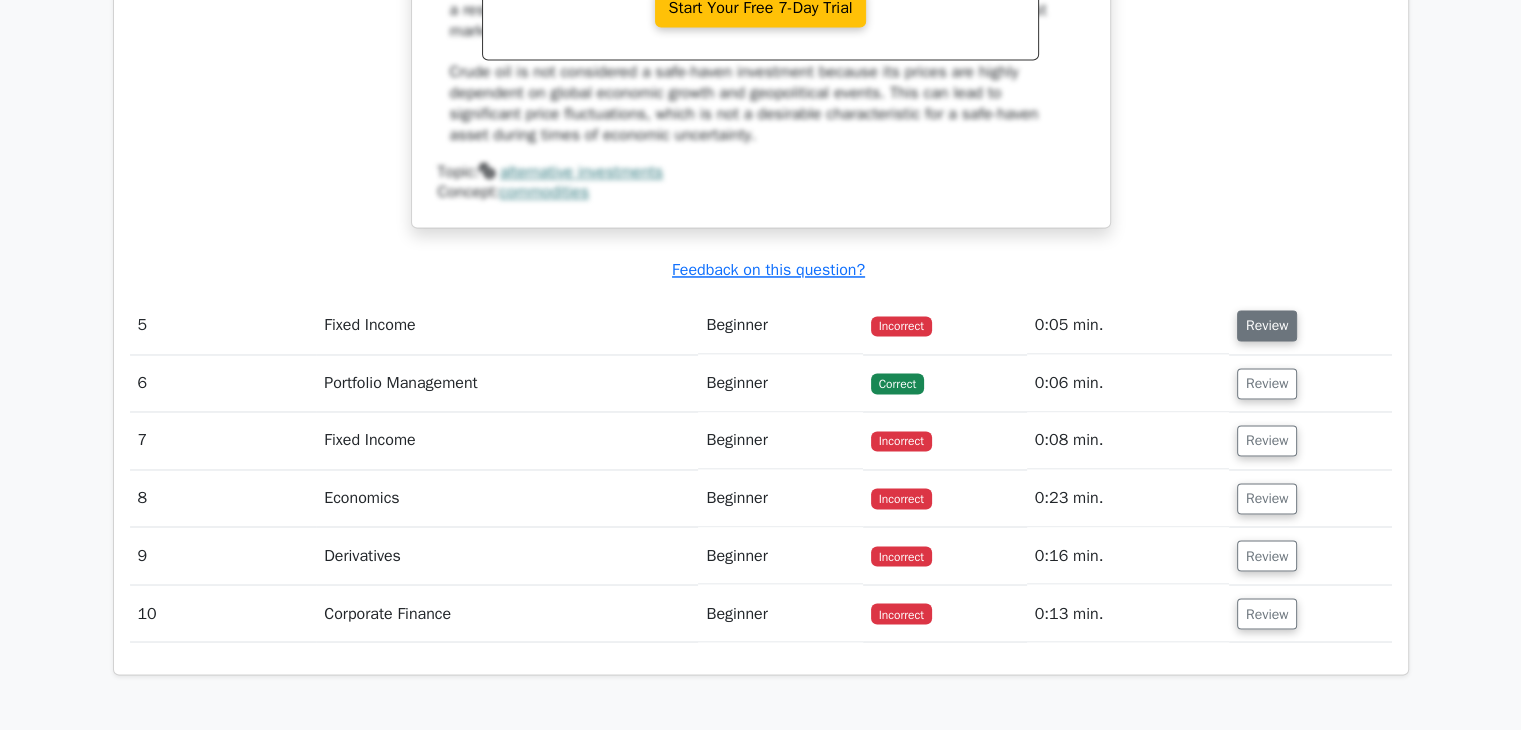 click on "Review" at bounding box center [1267, 325] 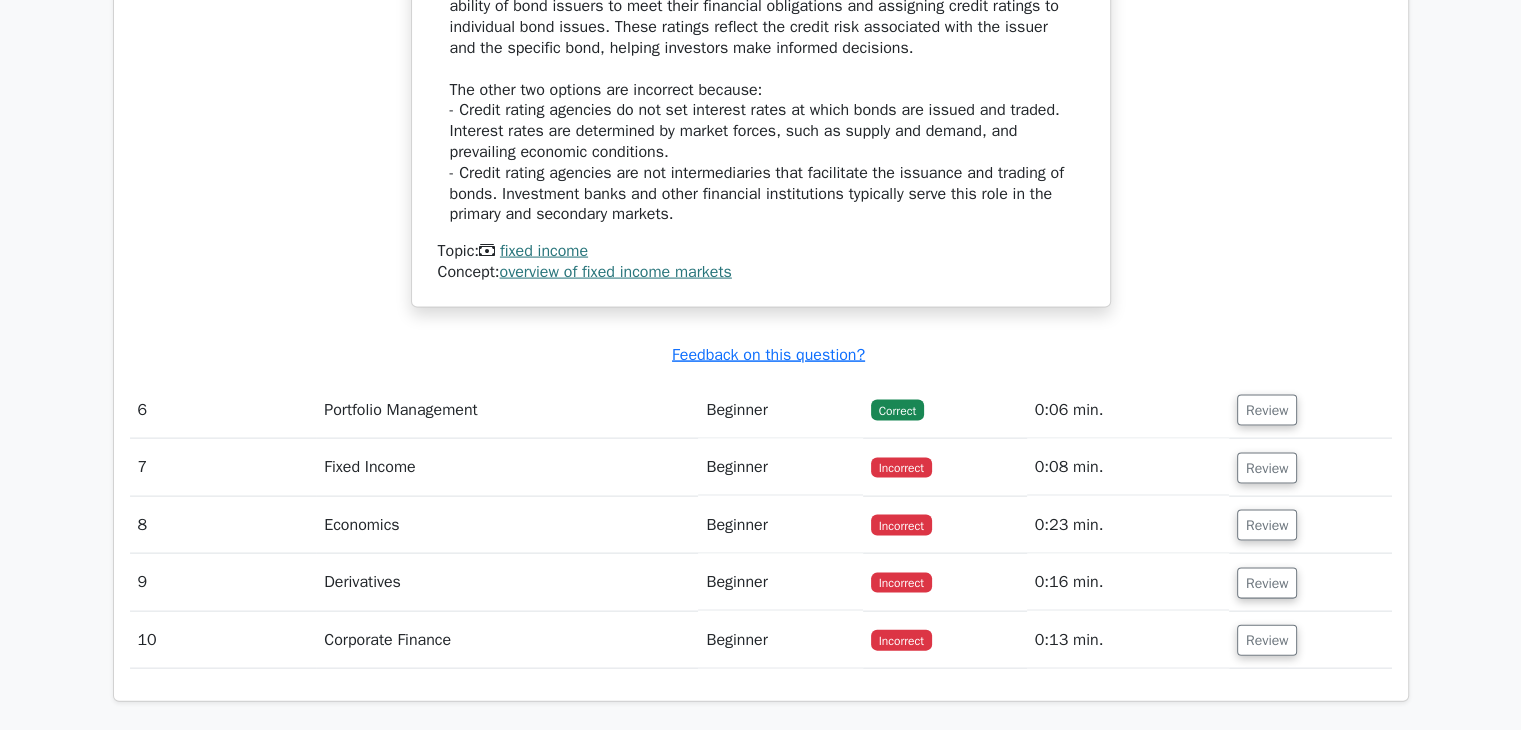 scroll, scrollTop: 4156, scrollLeft: 0, axis: vertical 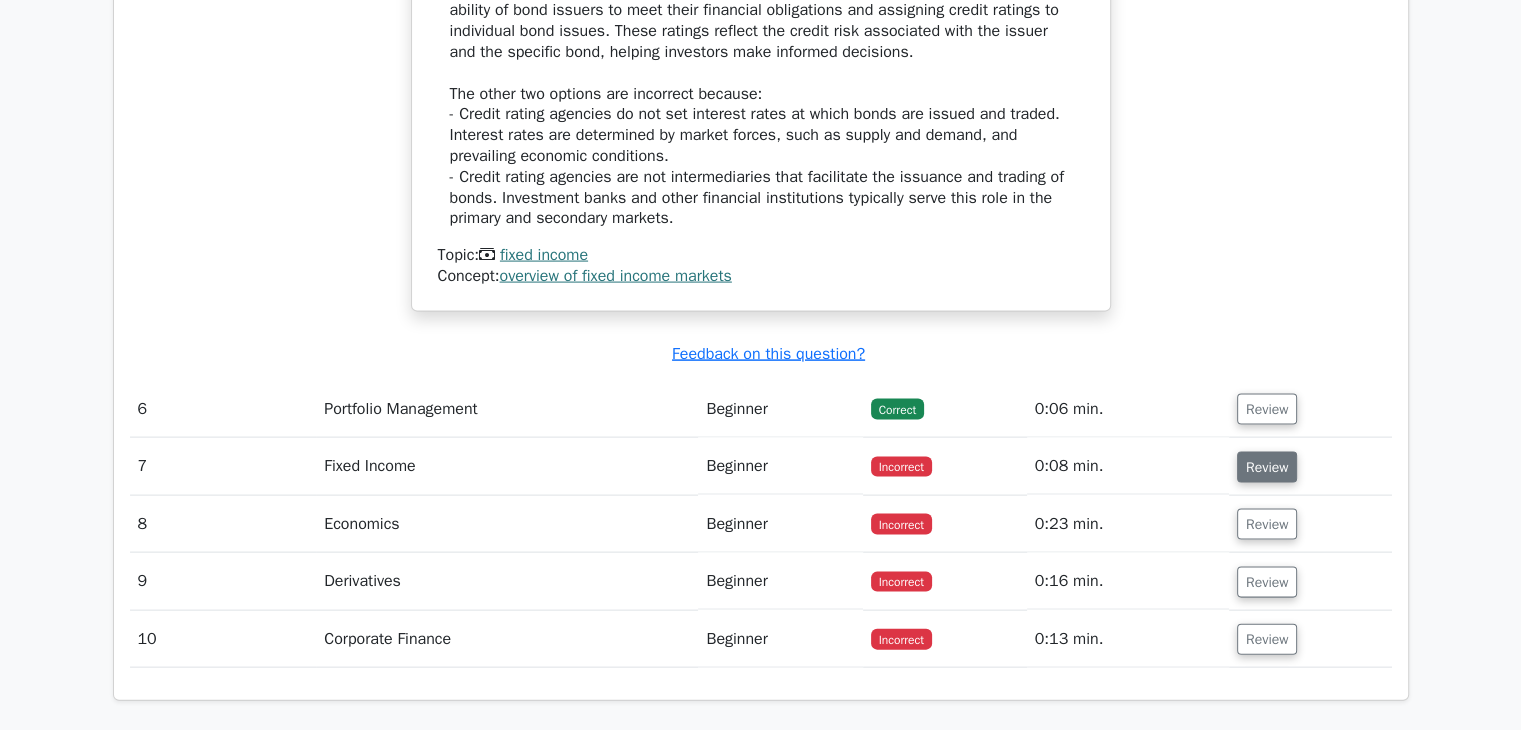 click on "Review" at bounding box center [1267, 467] 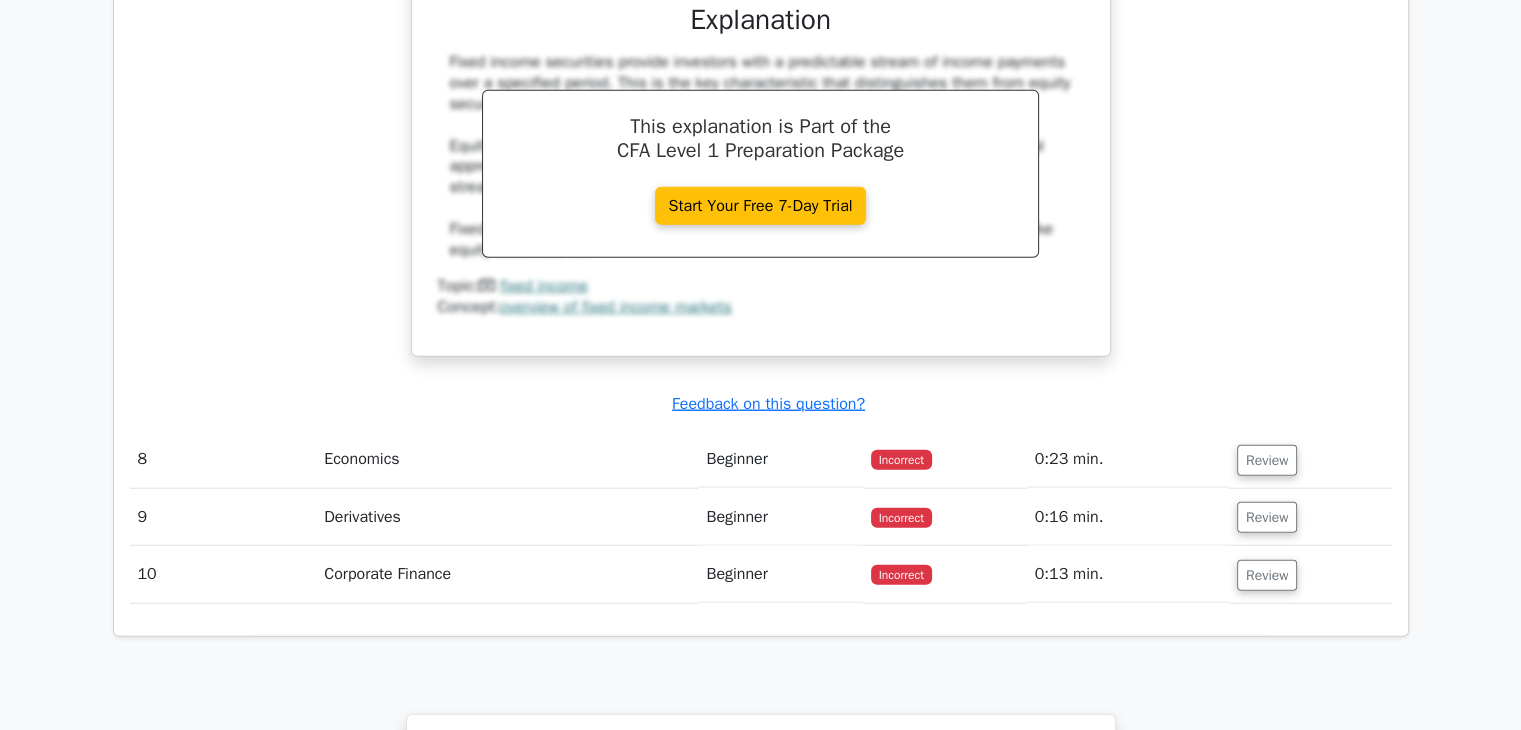 scroll, scrollTop: 5030, scrollLeft: 0, axis: vertical 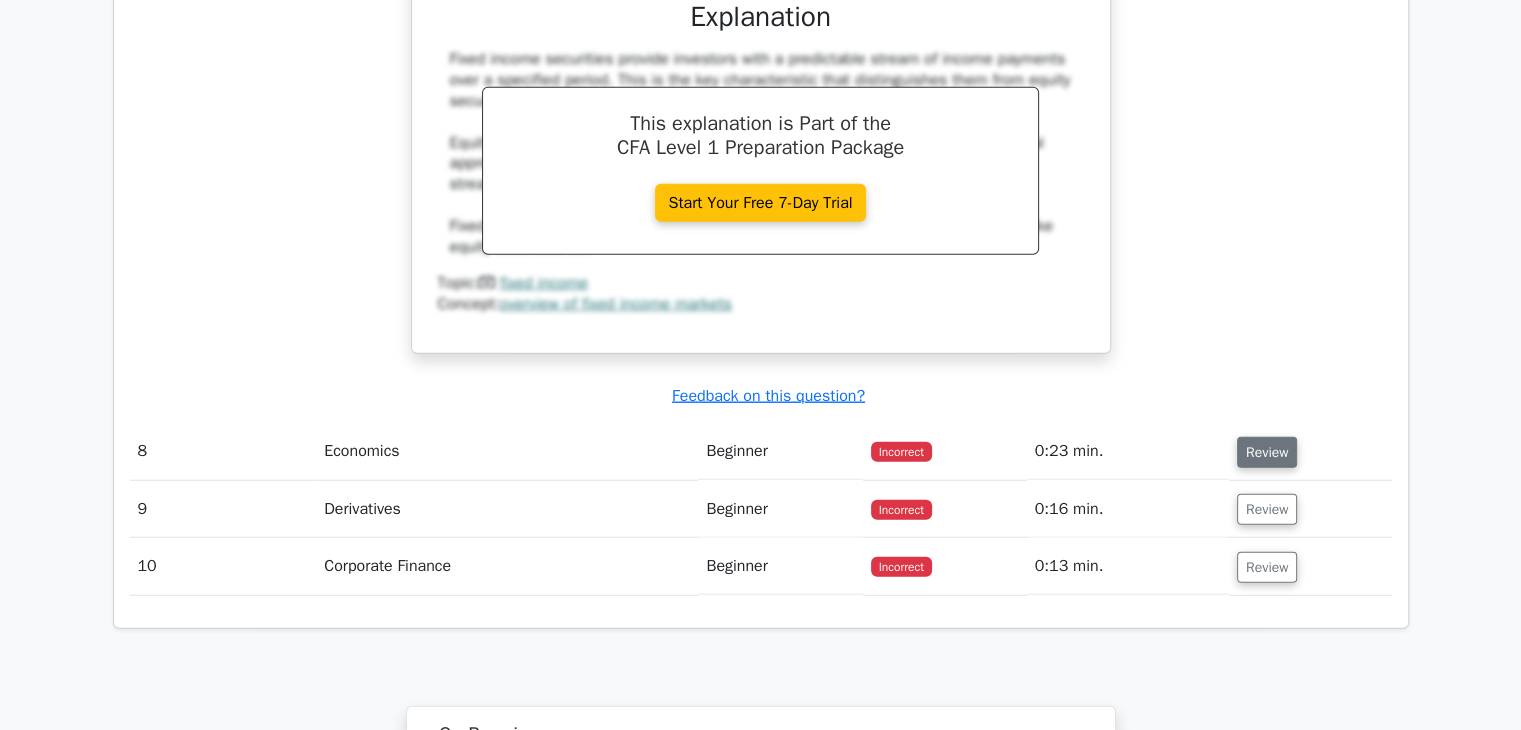 click on "Review" at bounding box center (1267, 452) 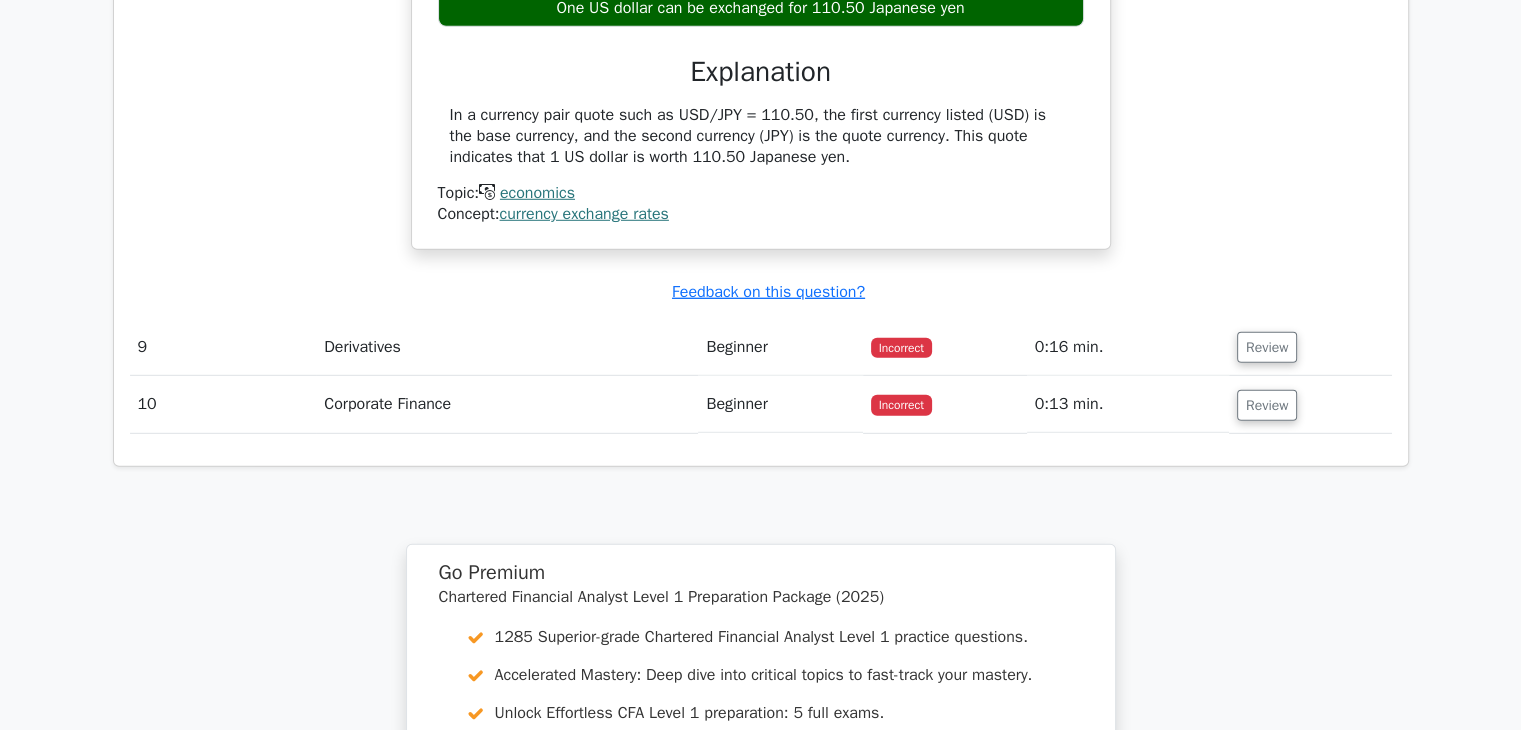 scroll, scrollTop: 5588, scrollLeft: 0, axis: vertical 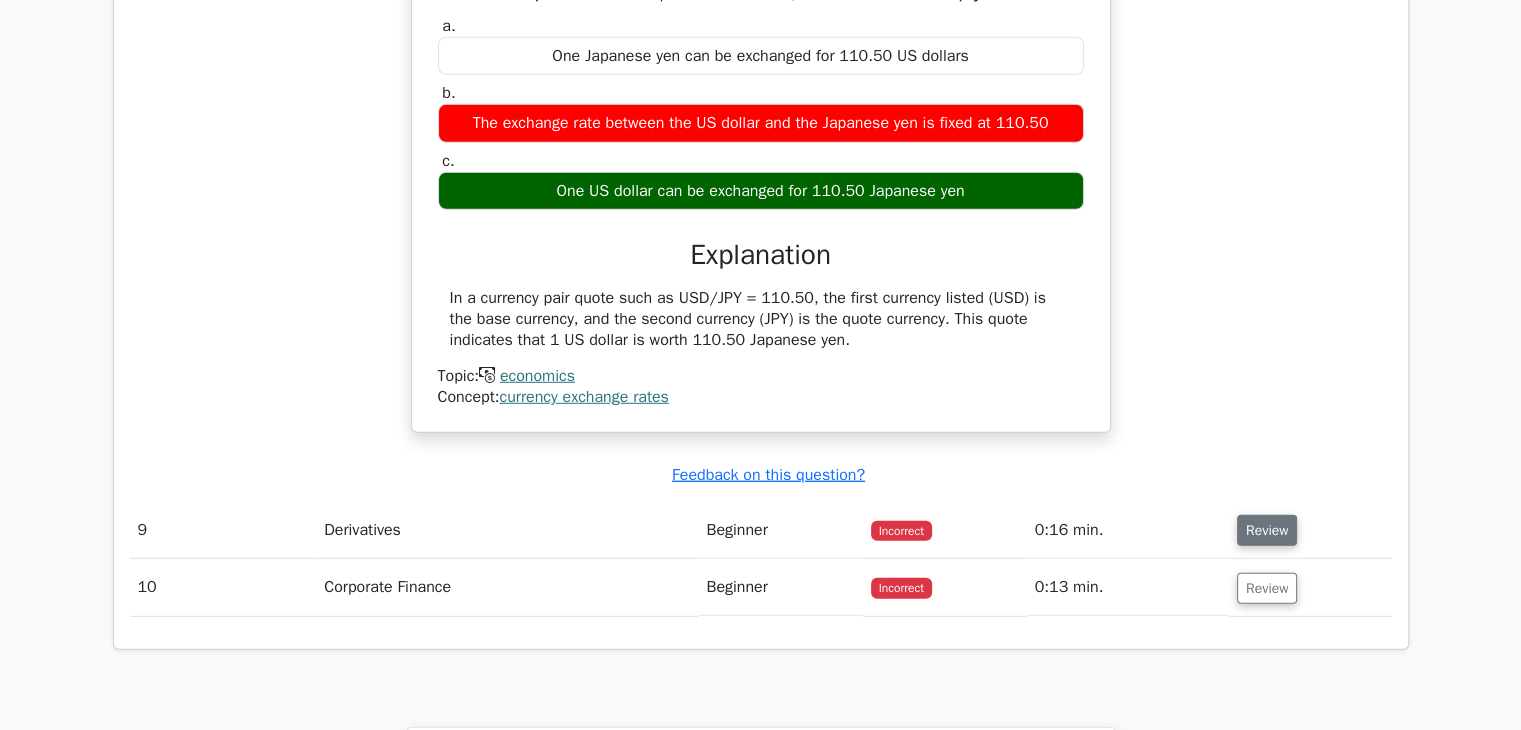 click on "Review" at bounding box center [1267, 530] 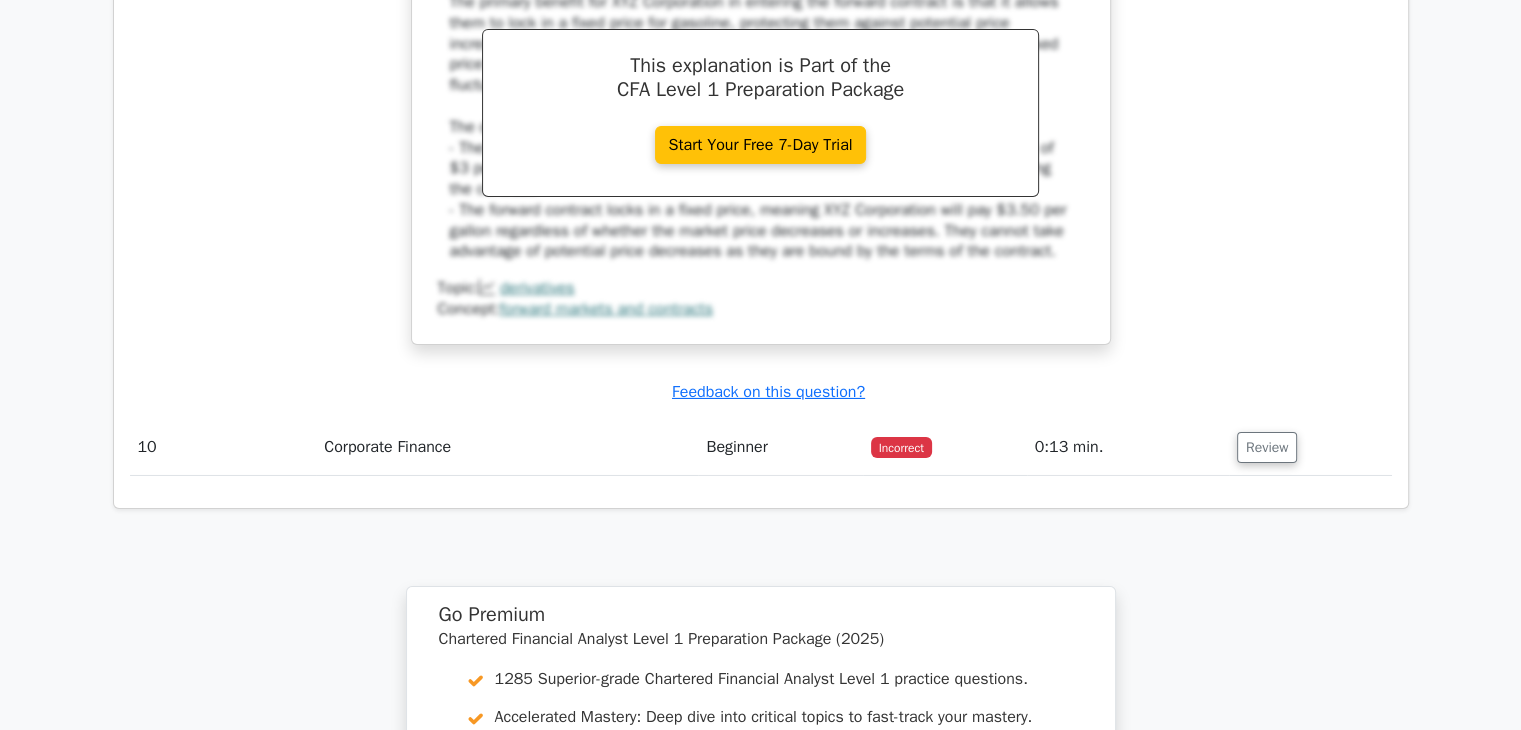 scroll, scrollTop: 6756, scrollLeft: 0, axis: vertical 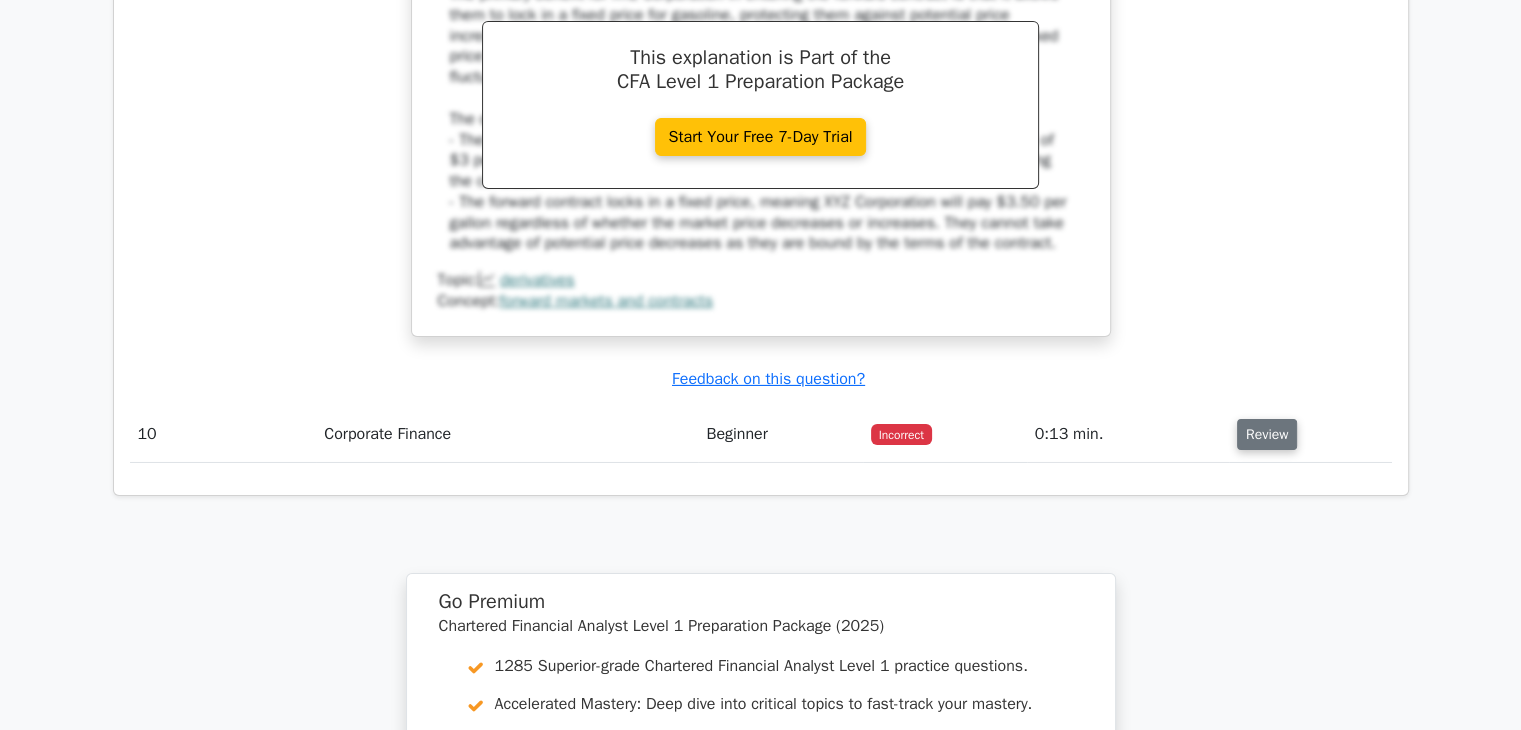click on "Review" at bounding box center [1267, 434] 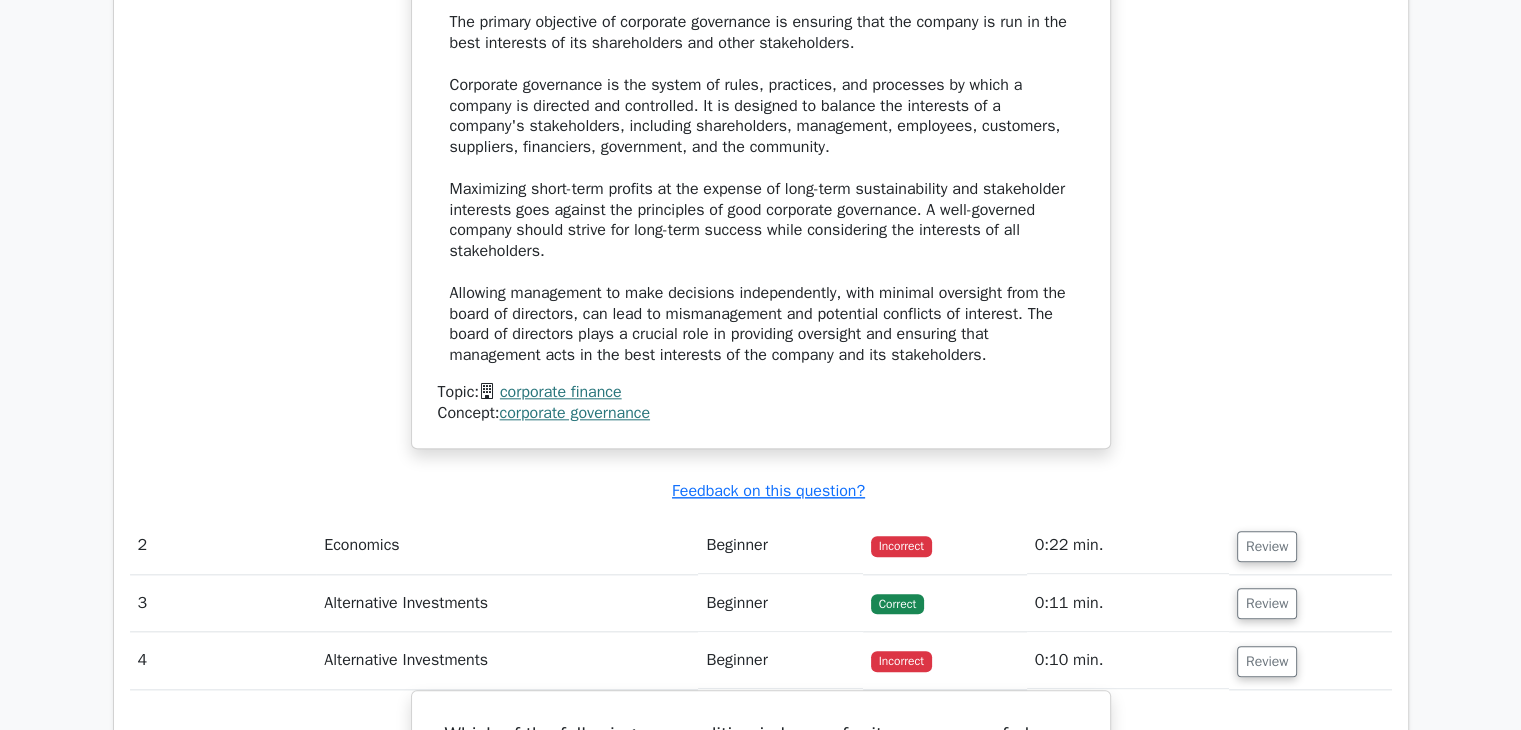scroll, scrollTop: 2042, scrollLeft: 0, axis: vertical 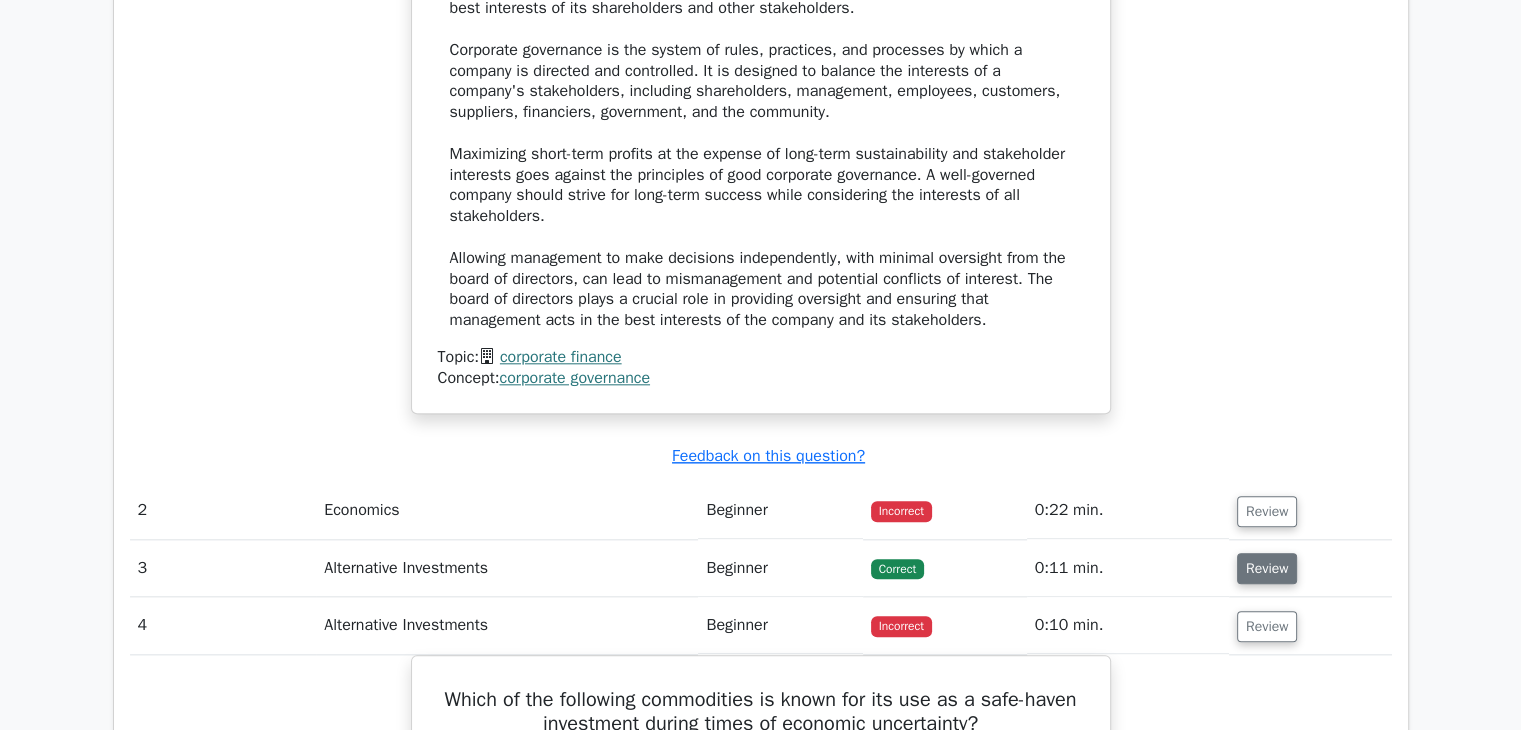 click on "Review" at bounding box center (1267, 568) 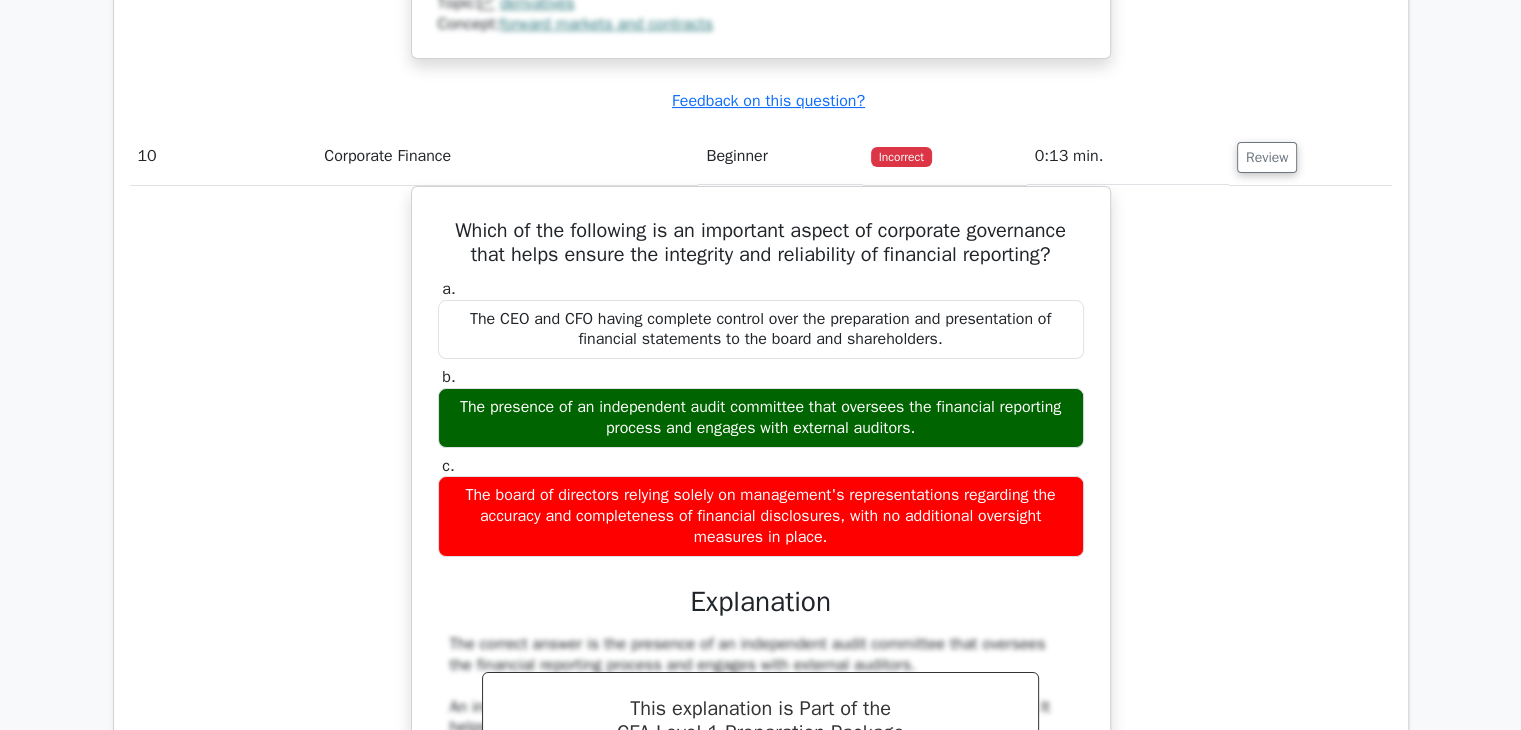 scroll, scrollTop: 7828, scrollLeft: 0, axis: vertical 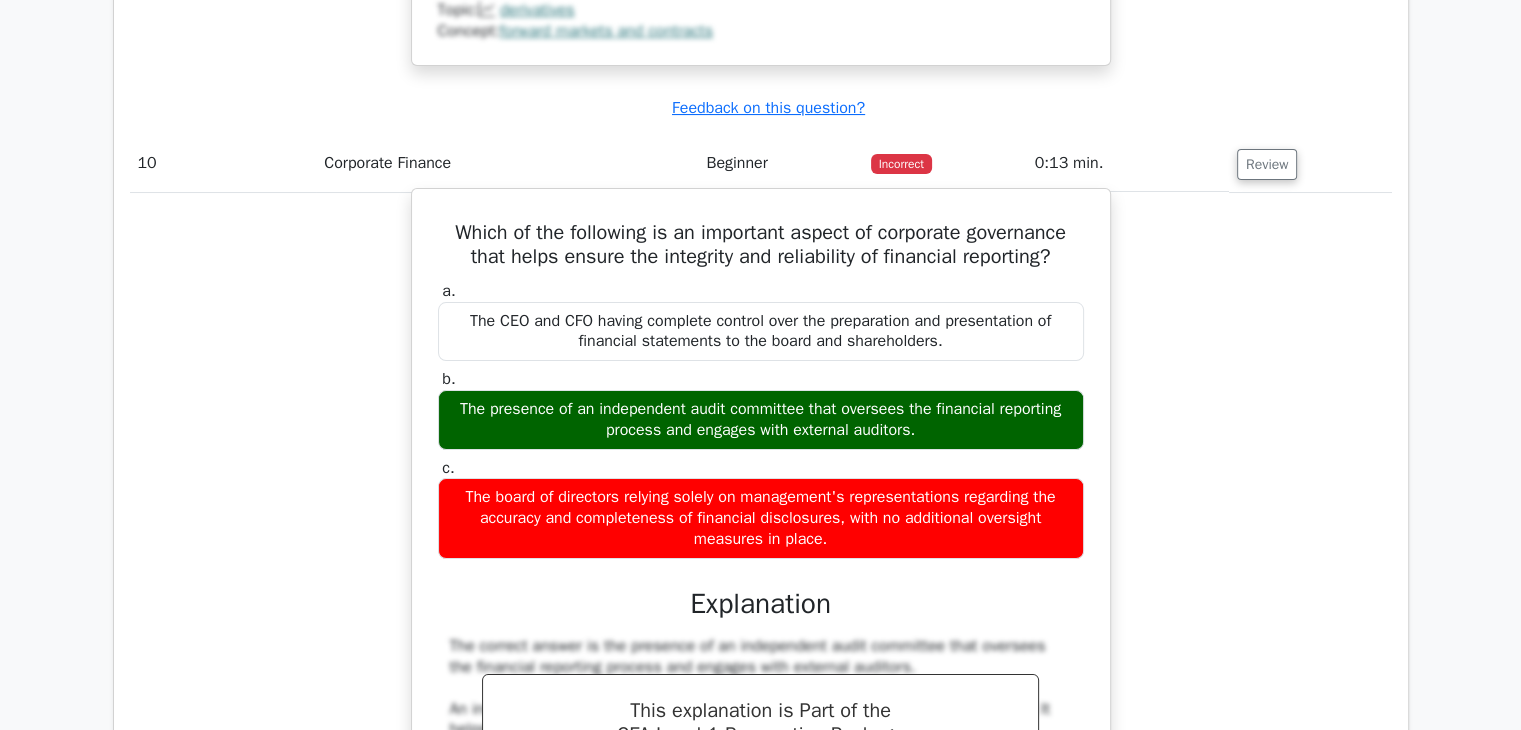 click on "The presence of an independent audit committee that oversees the financial reporting process and engages with external auditors." at bounding box center [761, 420] 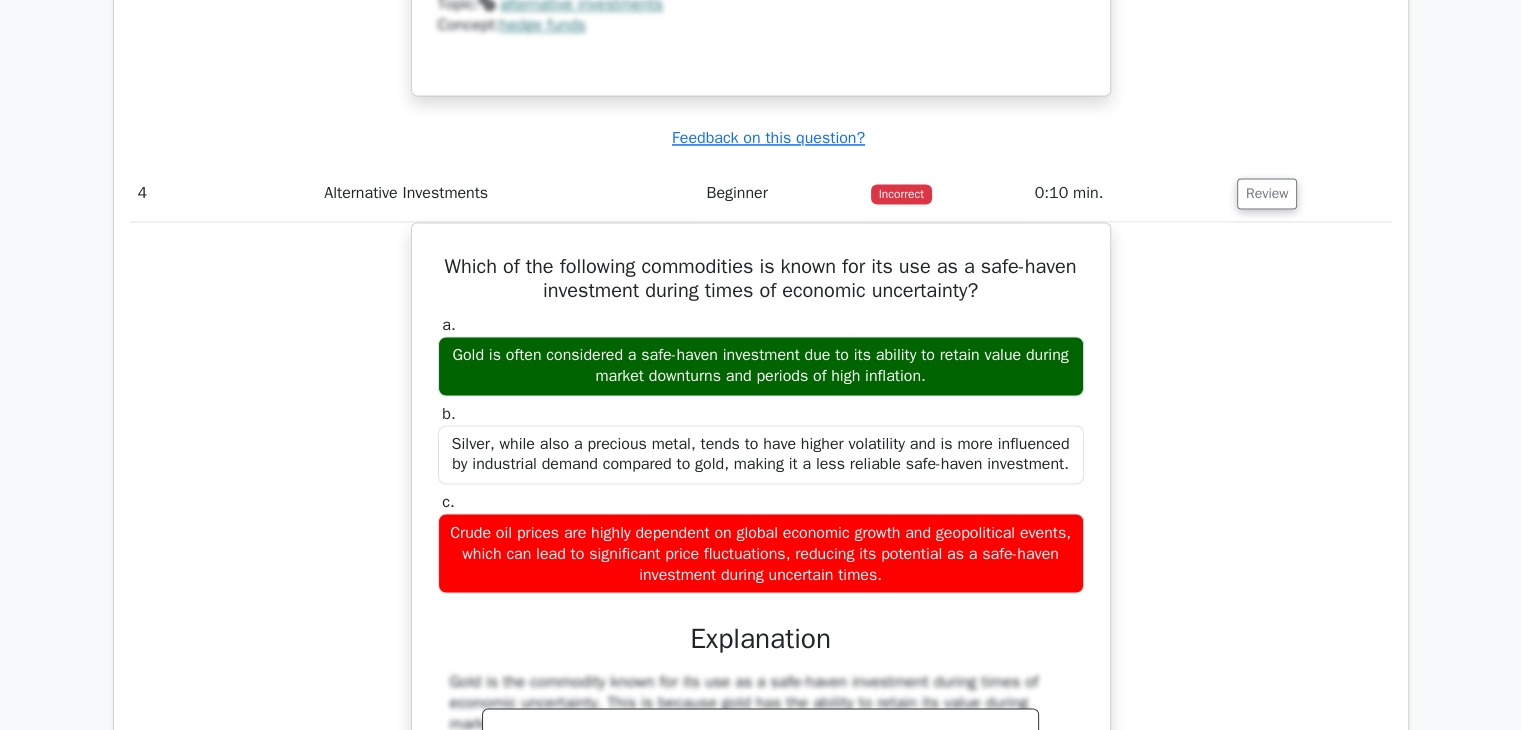 scroll, scrollTop: 3208, scrollLeft: 0, axis: vertical 